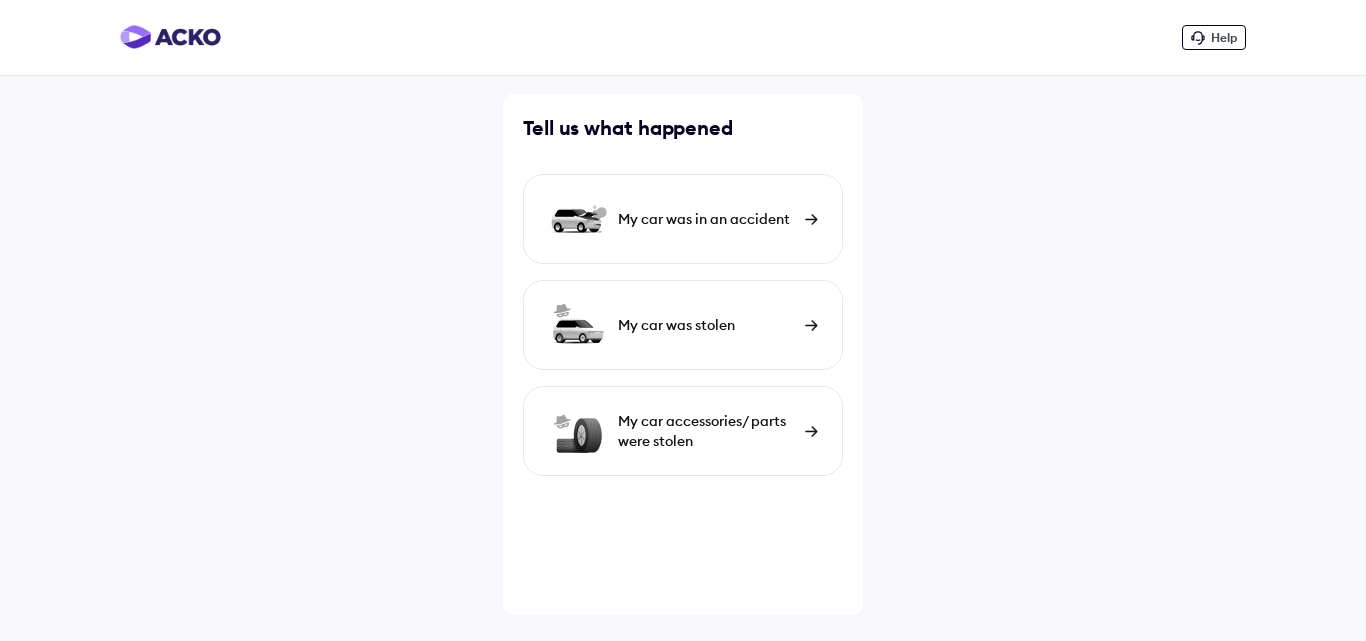 click on "My car was in an accident" at bounding box center (683, 219) 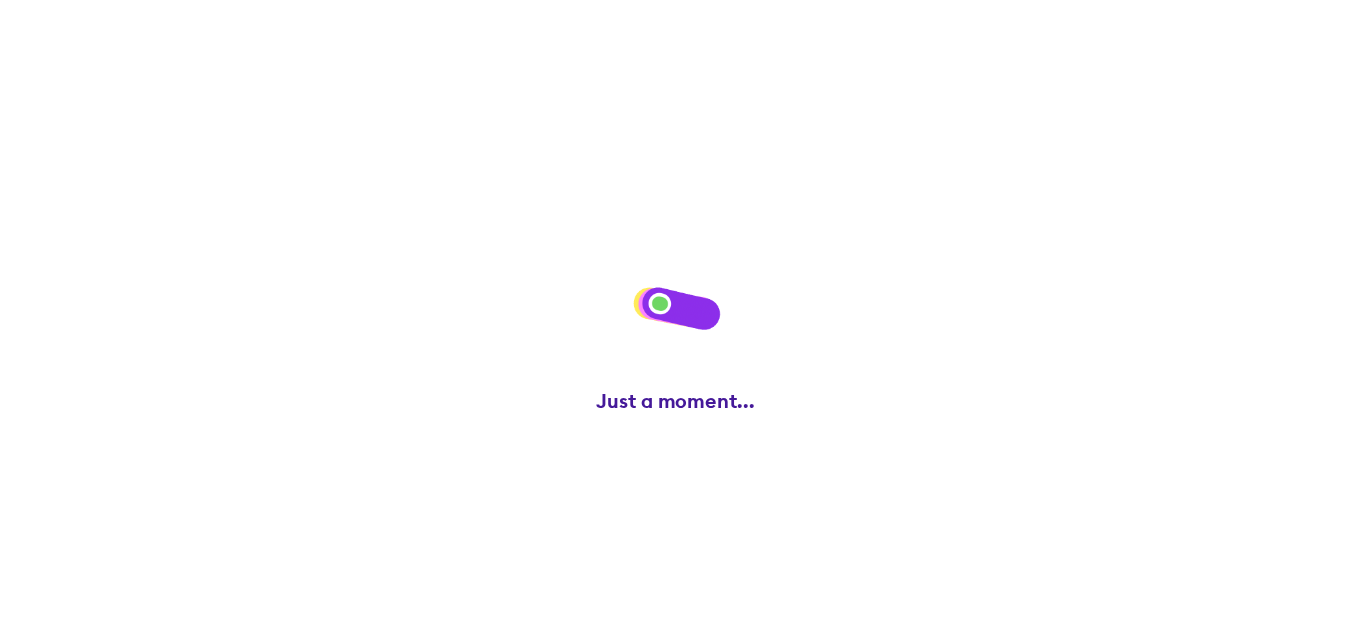 scroll, scrollTop: 0, scrollLeft: 0, axis: both 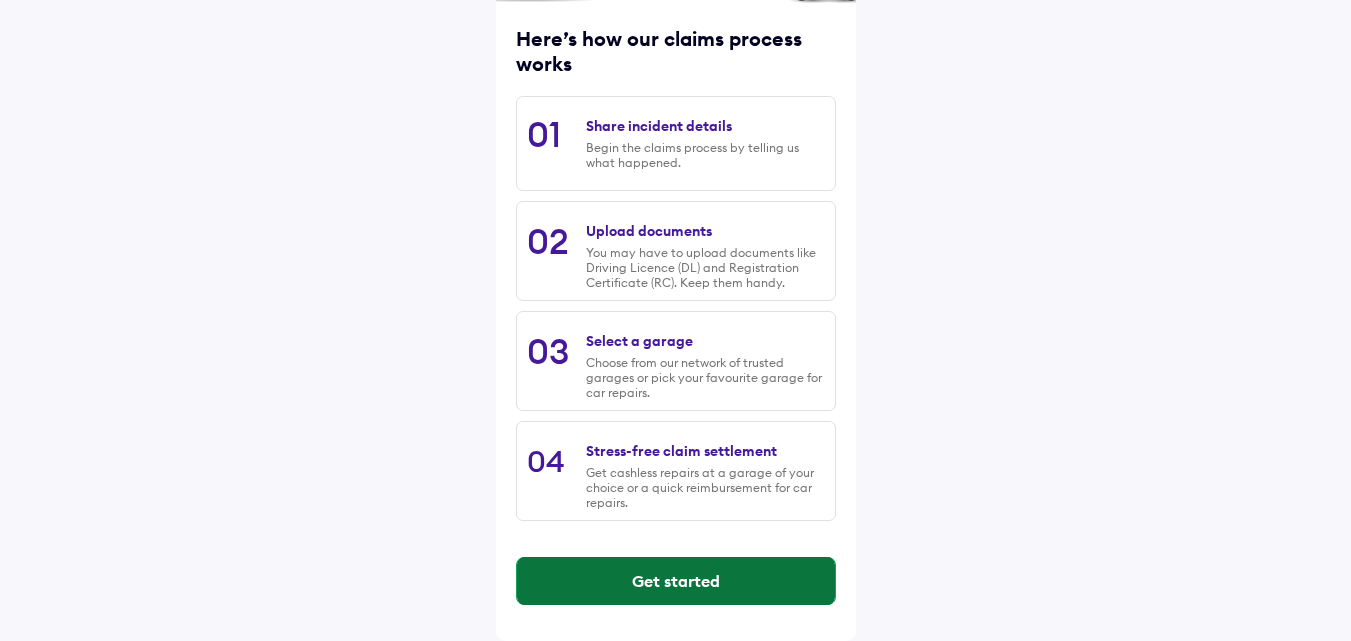 click on "Get started" at bounding box center (676, 581) 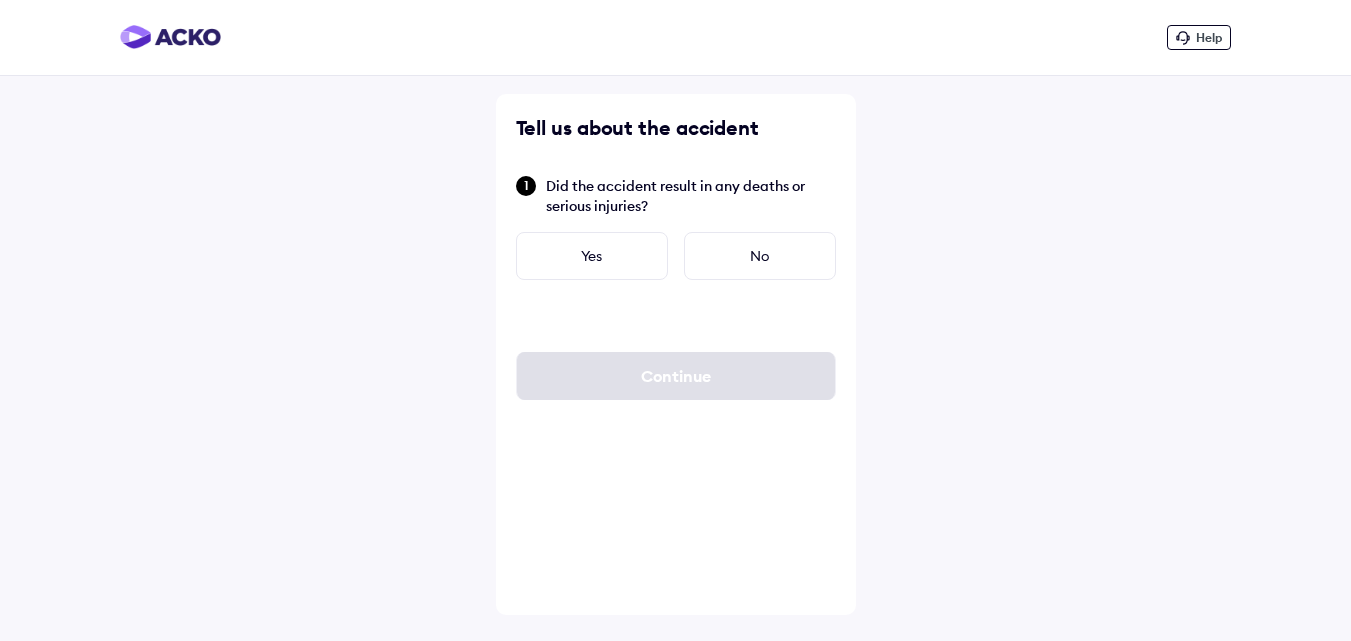 scroll, scrollTop: 0, scrollLeft: 0, axis: both 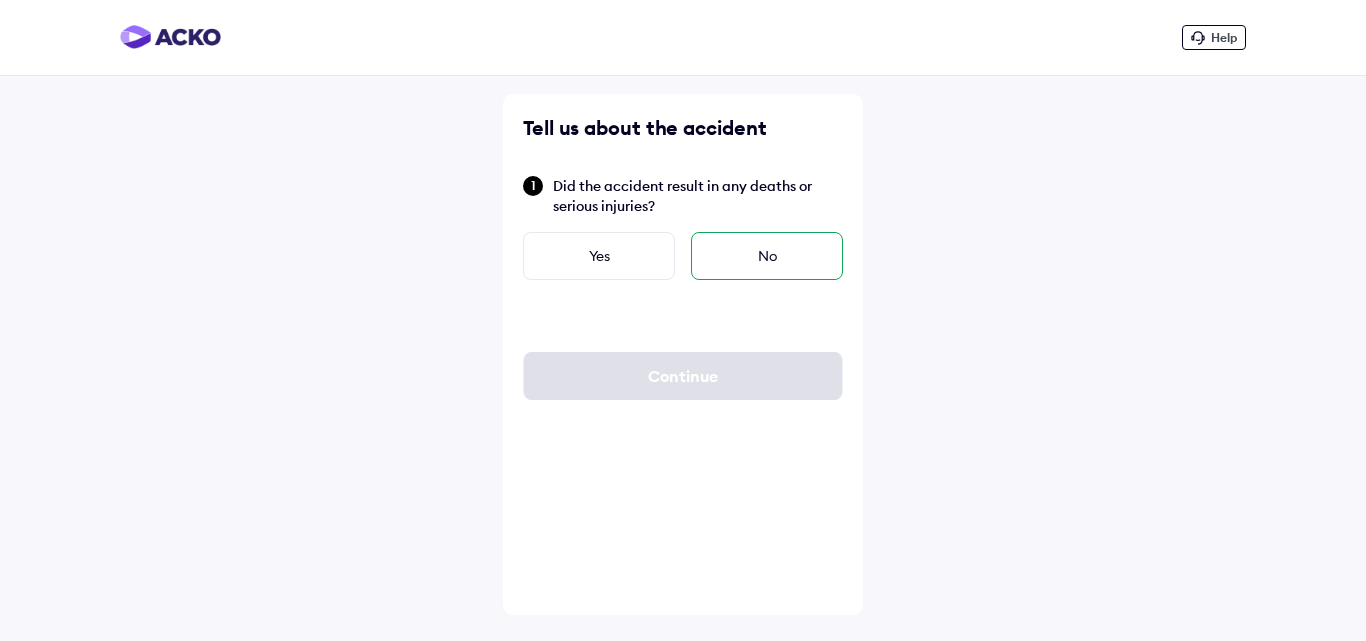 click on "No" at bounding box center (767, 256) 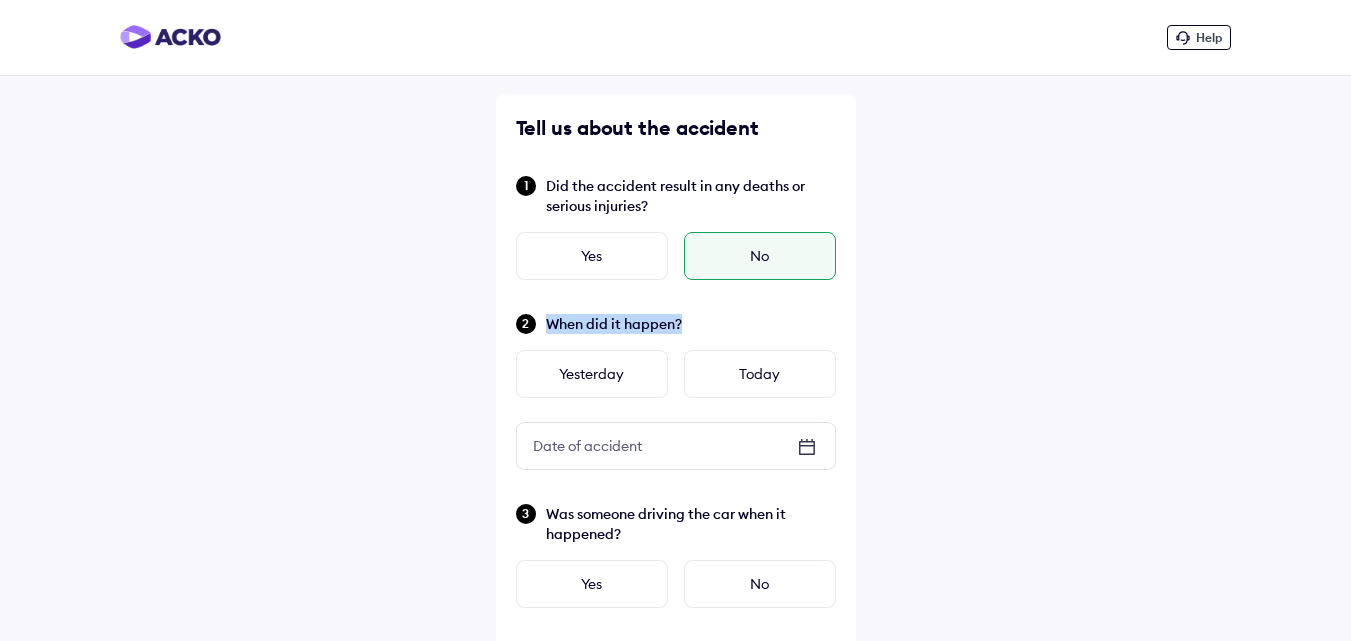 drag, startPoint x: 546, startPoint y: 326, endPoint x: 691, endPoint y: 315, distance: 145.41664 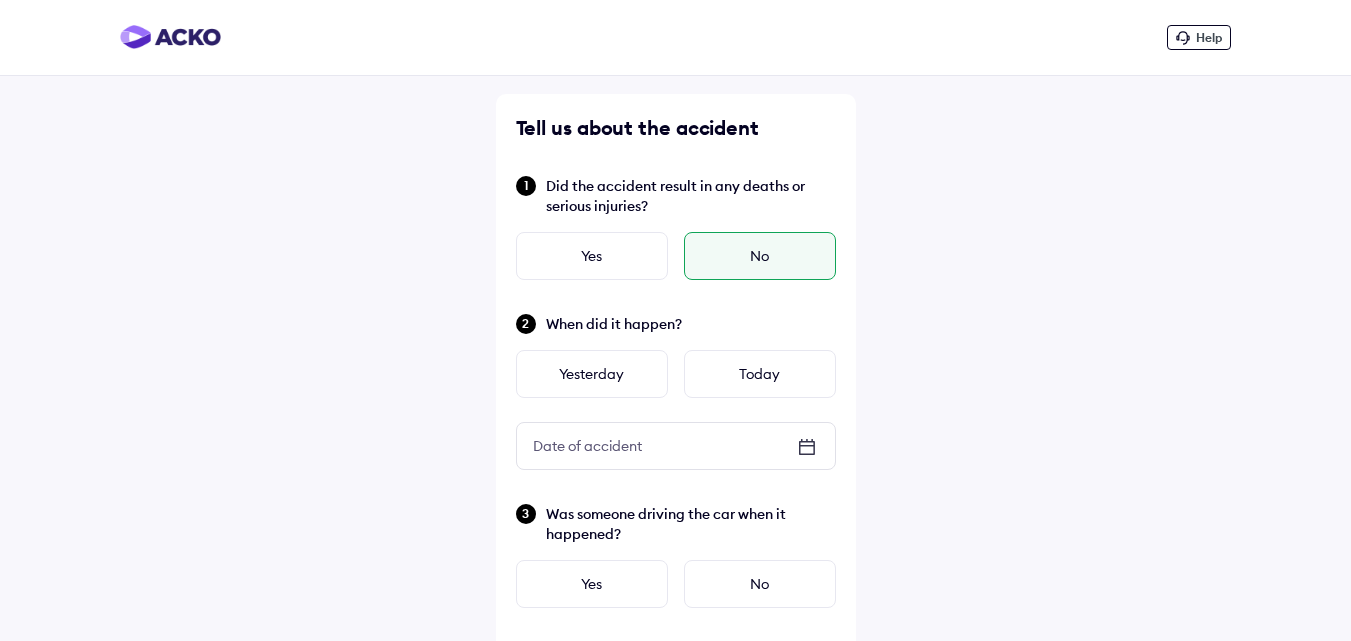 click on "Date of accident" at bounding box center (587, 446) 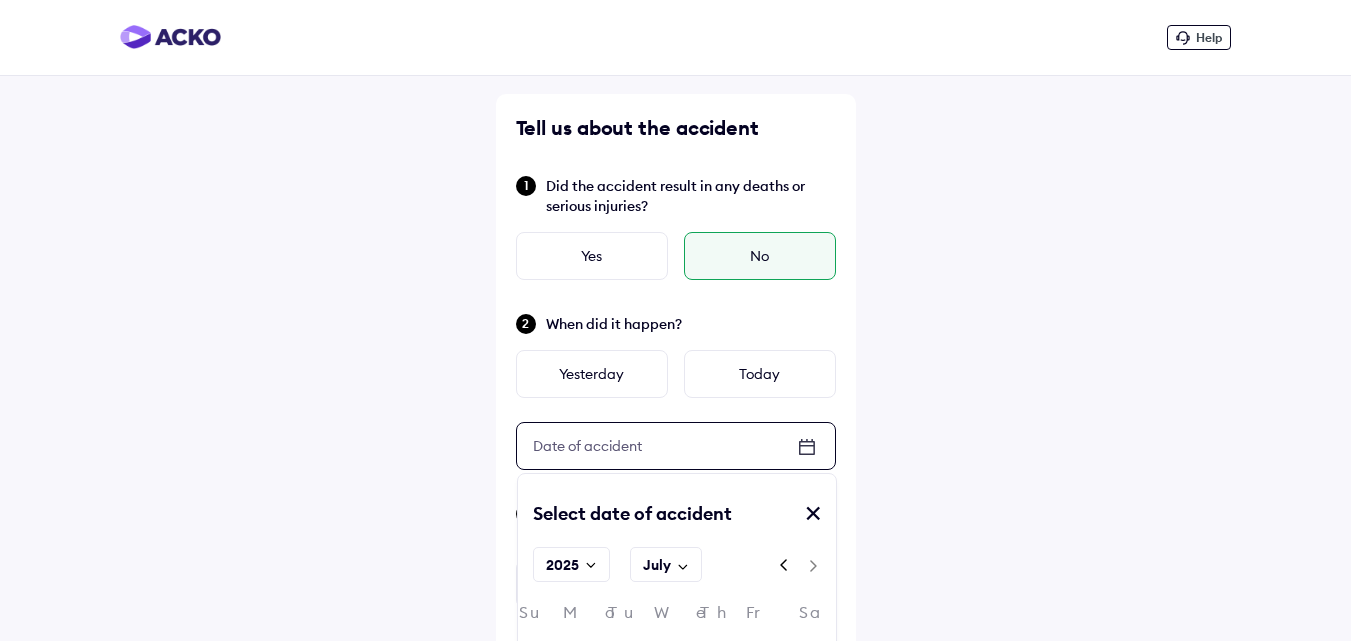 scroll, scrollTop: 200, scrollLeft: 0, axis: vertical 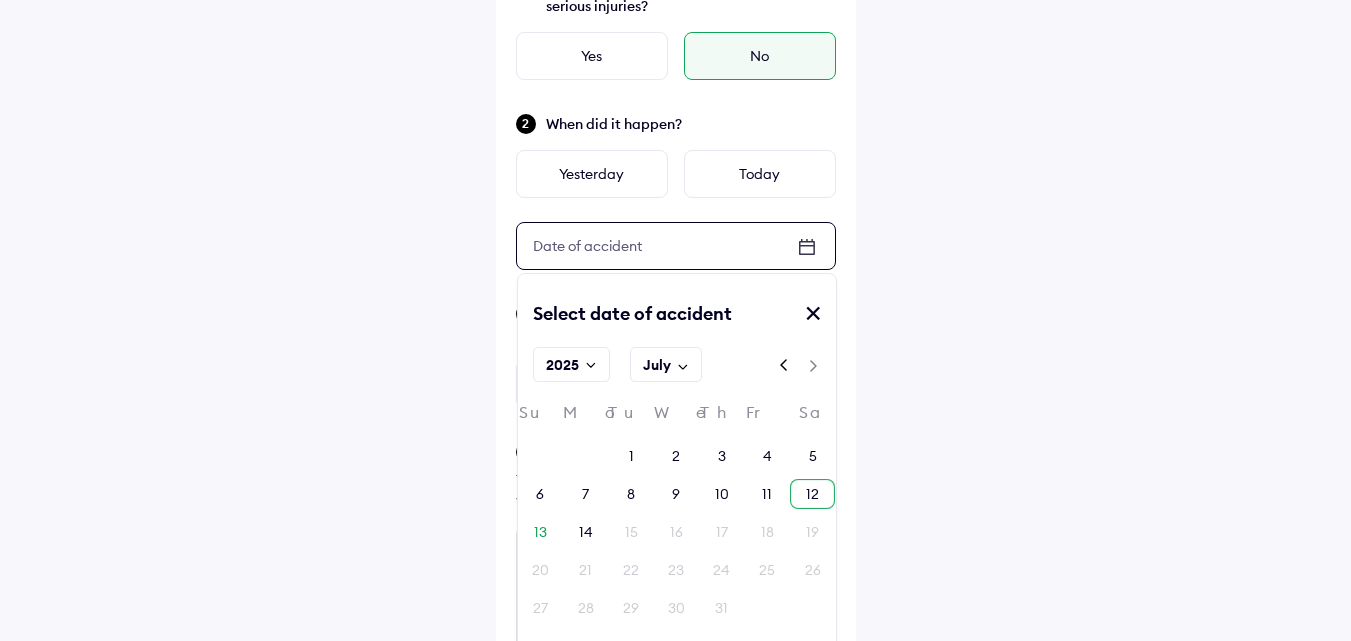 click on "12" at bounding box center [812, 494] 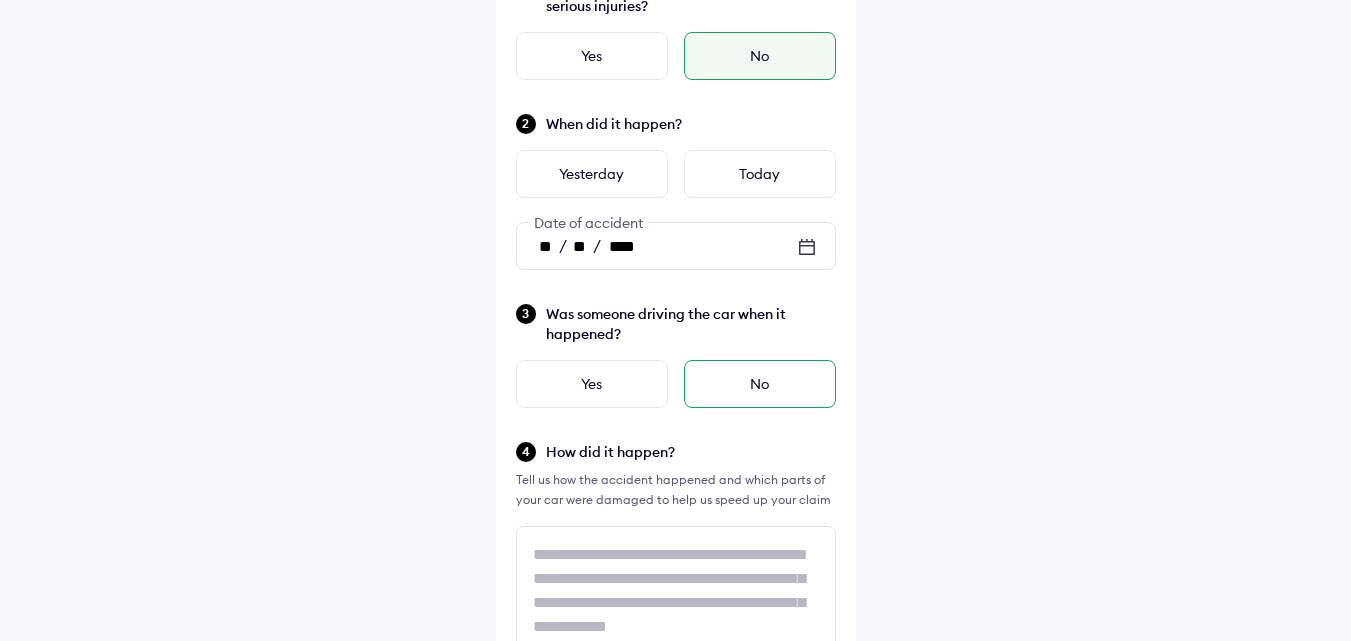 click on "No" at bounding box center [760, 384] 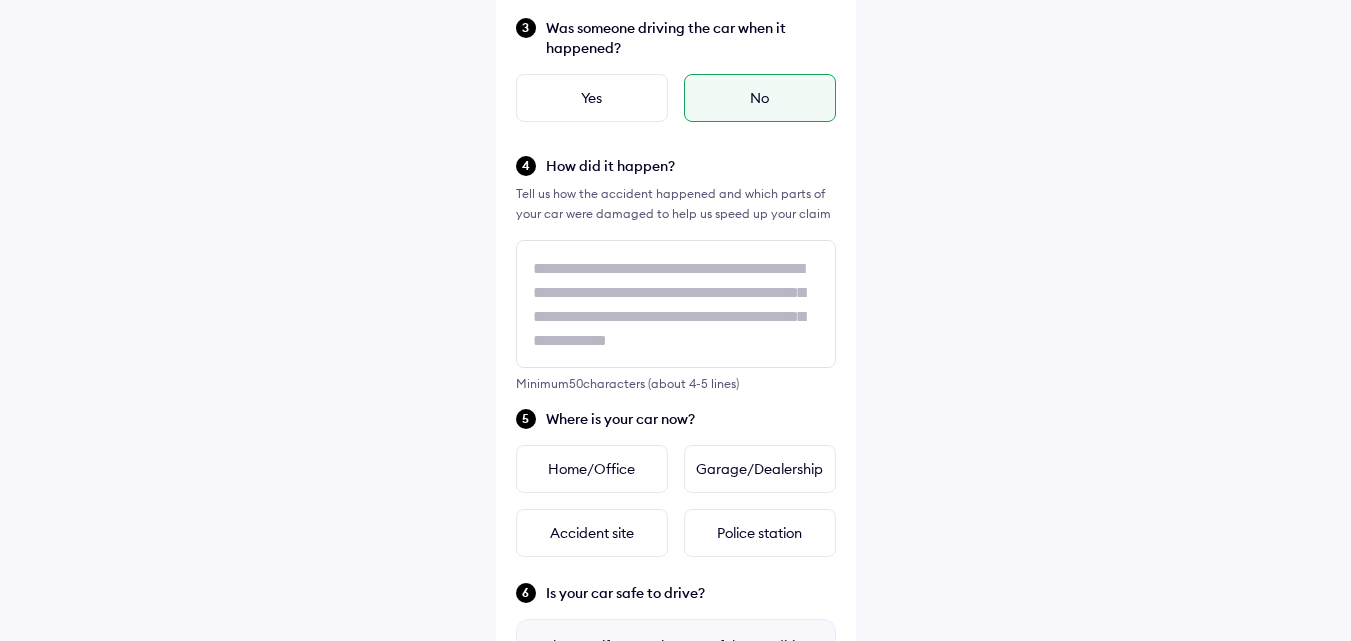 scroll, scrollTop: 500, scrollLeft: 0, axis: vertical 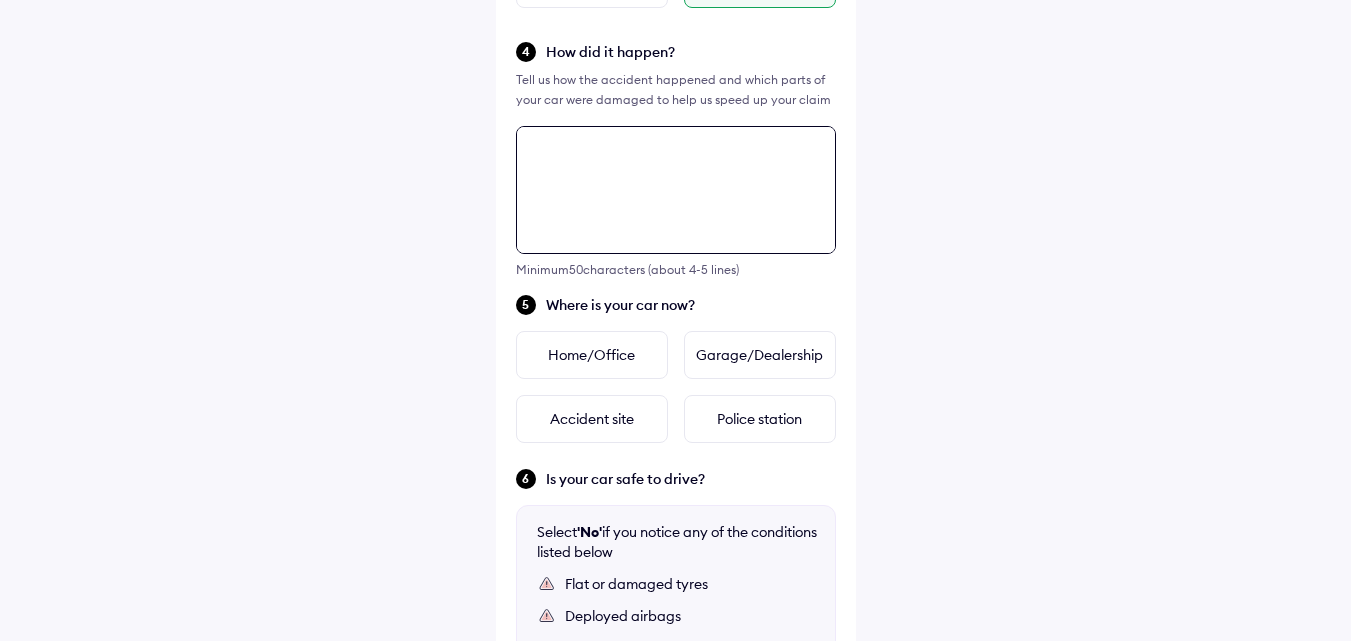 click at bounding box center (676, 190) 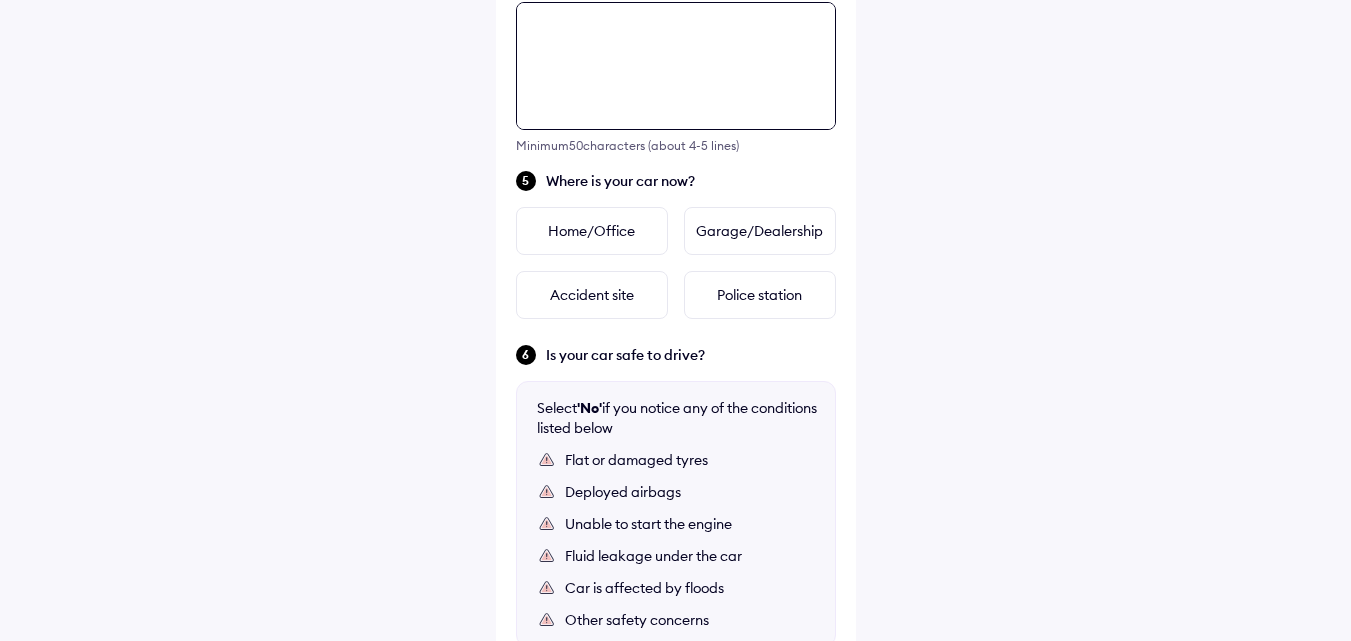 scroll, scrollTop: 726, scrollLeft: 0, axis: vertical 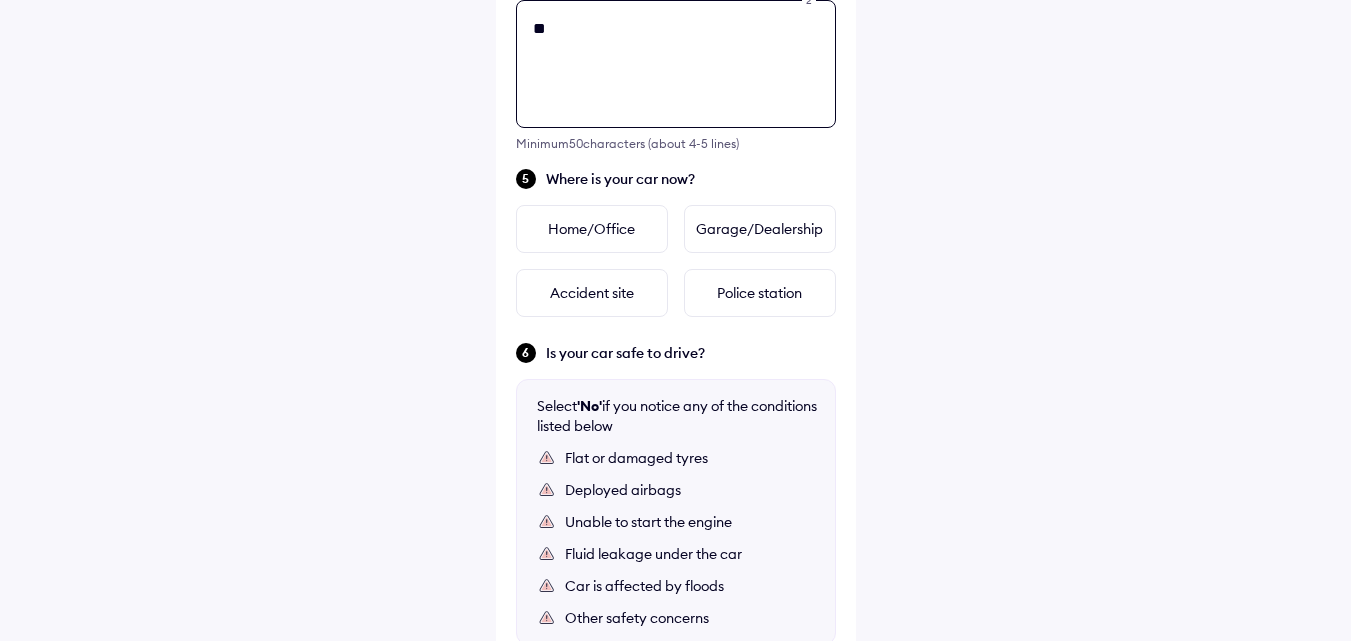 type on "*" 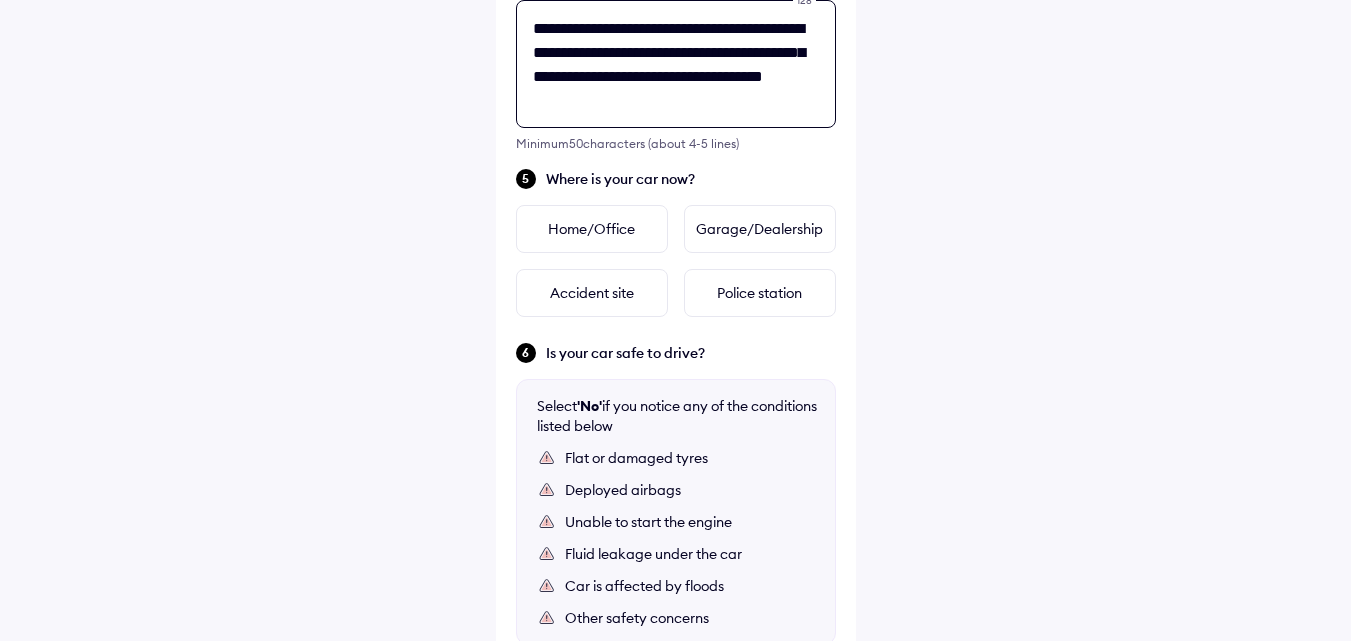 scroll, scrollTop: 8, scrollLeft: 0, axis: vertical 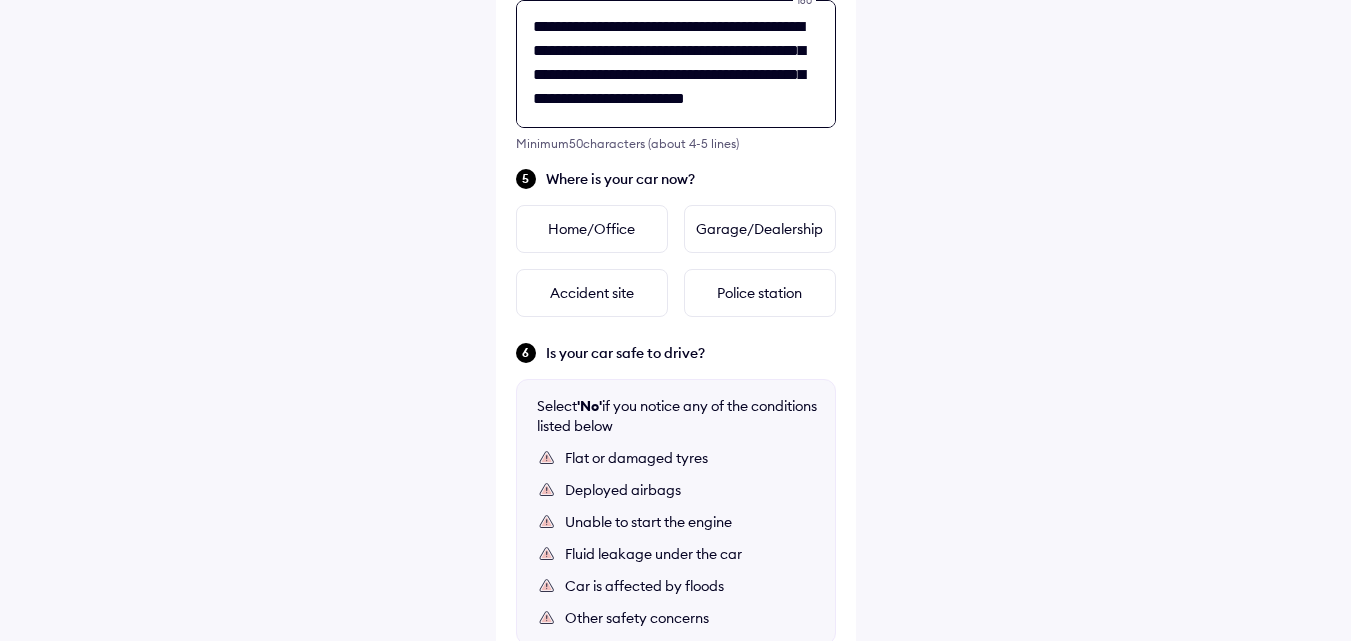 click on "**********" at bounding box center (676, 64) 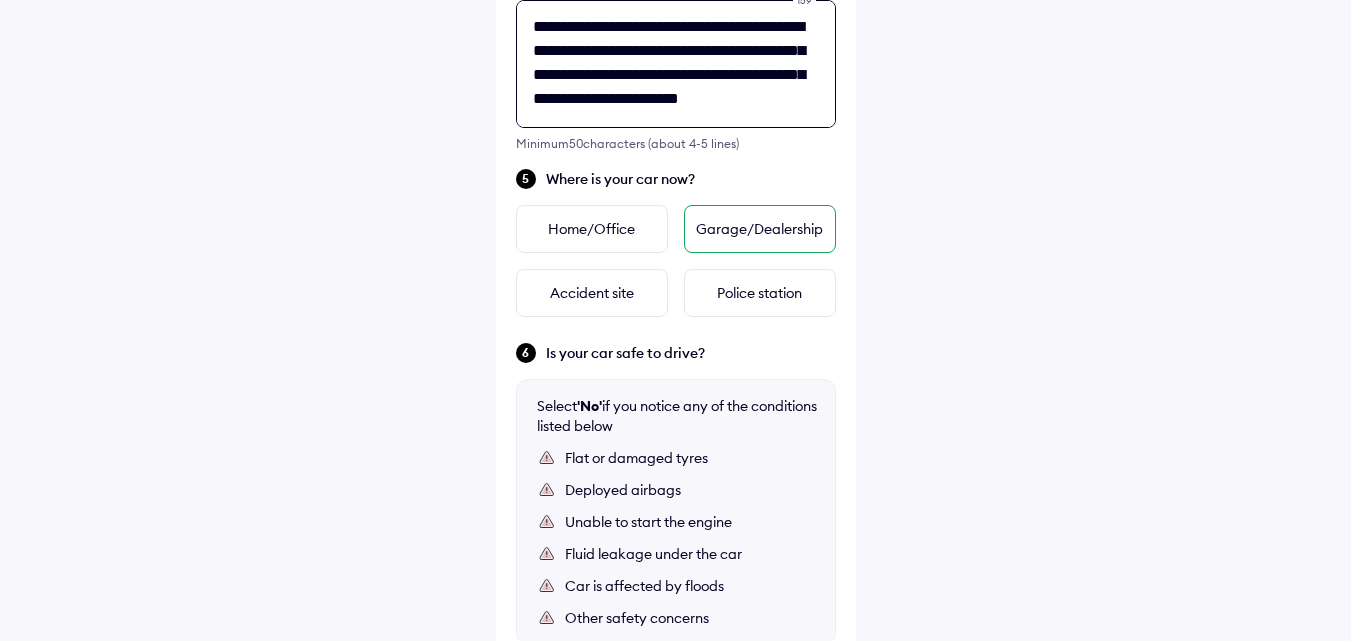 type on "**********" 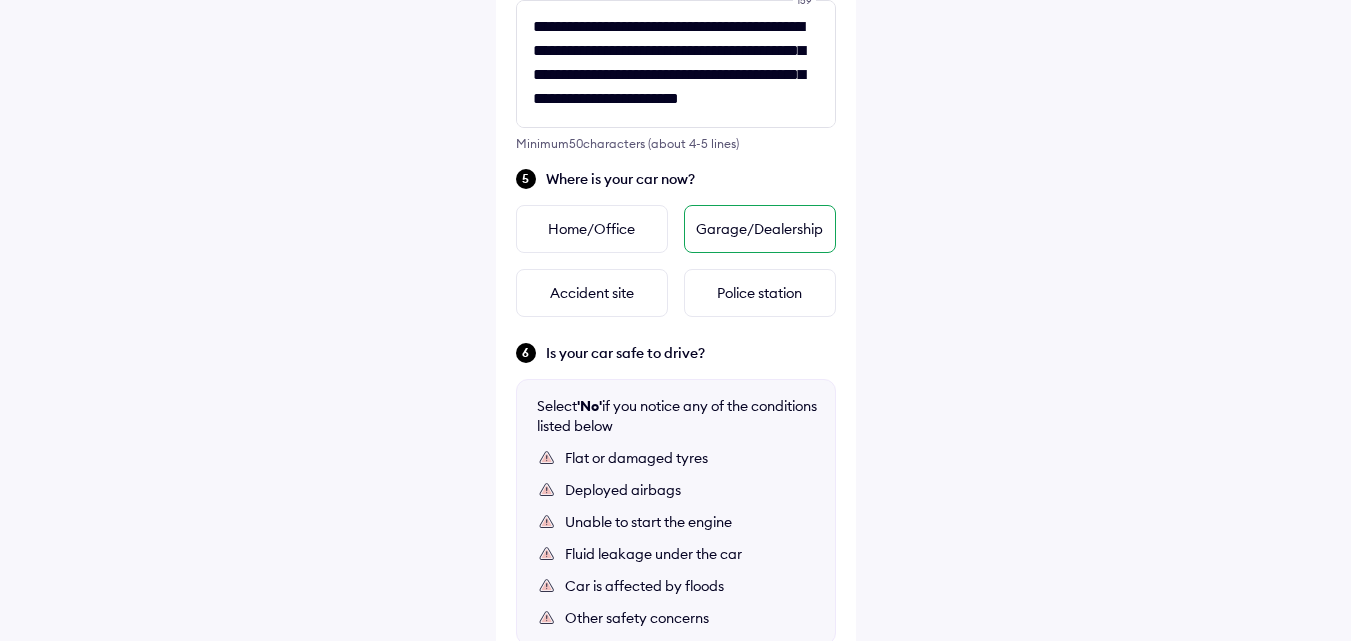 click on "Garage/Dealership" at bounding box center (760, 229) 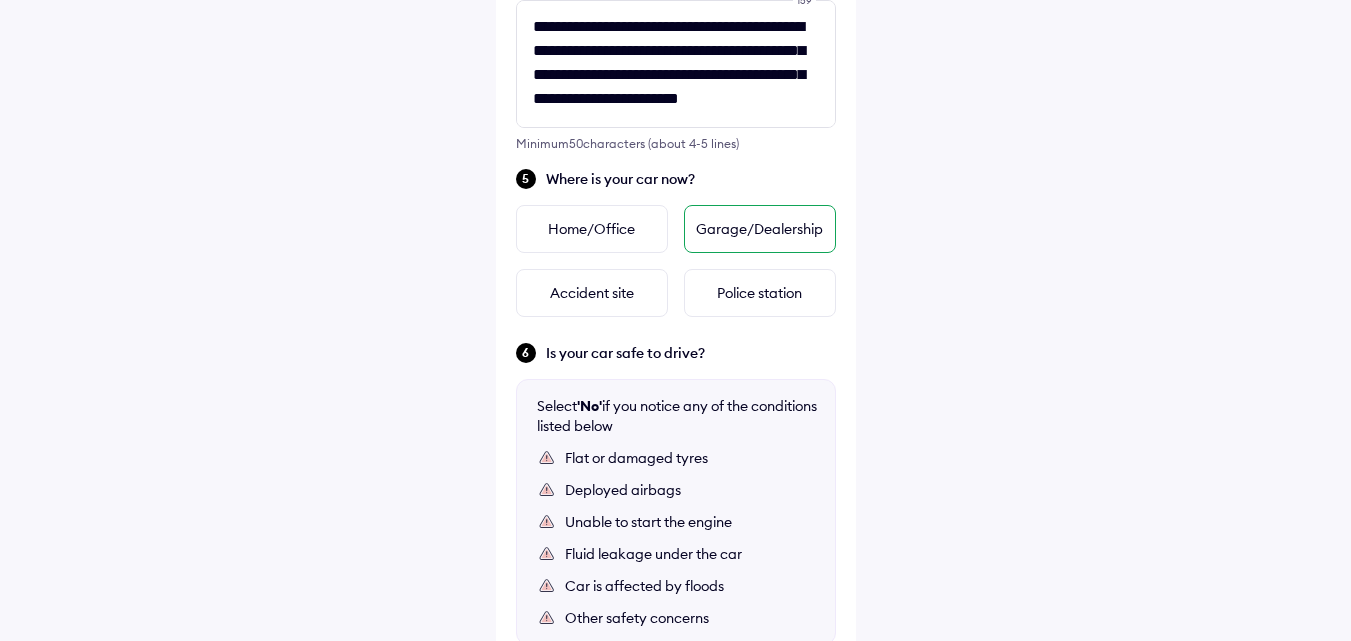 scroll, scrollTop: 0, scrollLeft: 0, axis: both 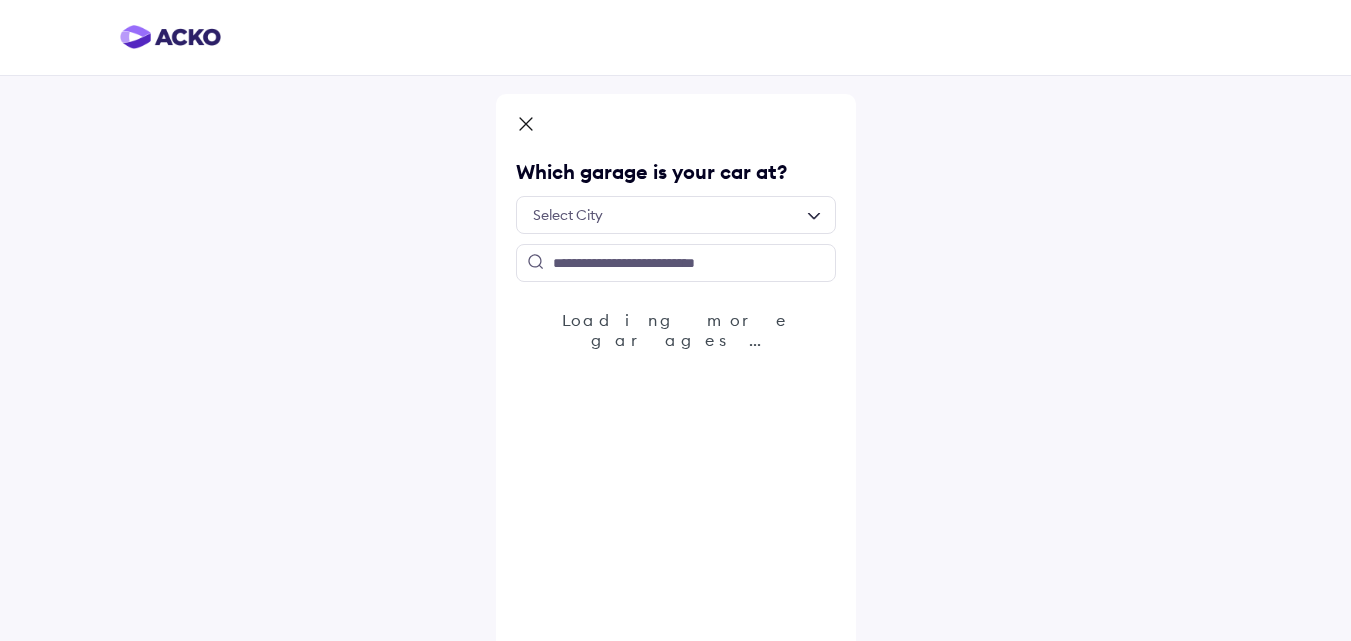 click at bounding box center [676, 215] 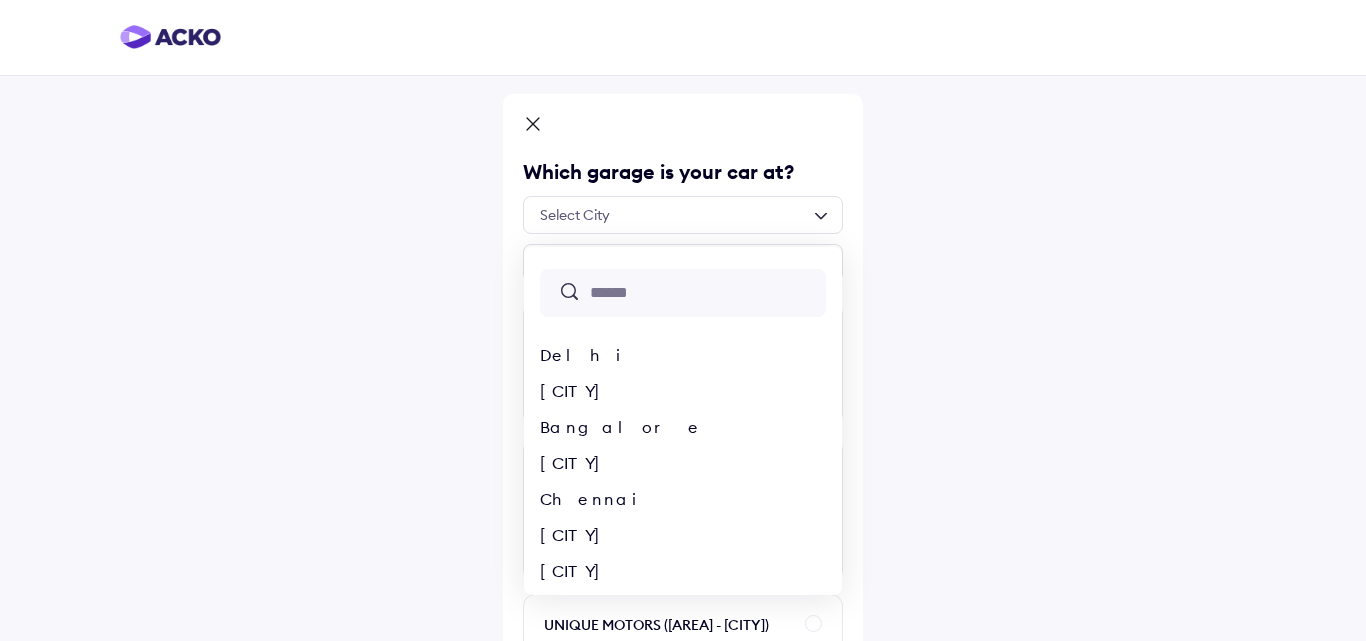 click at bounding box center [706, 293] 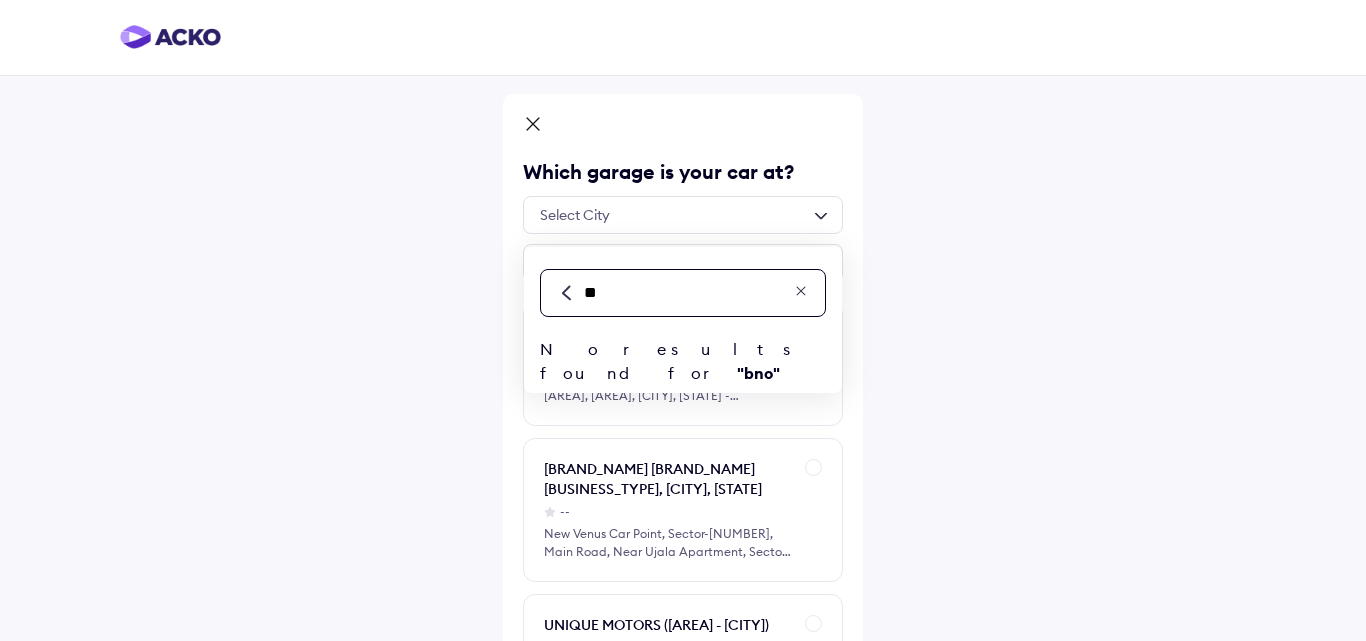 type on "*" 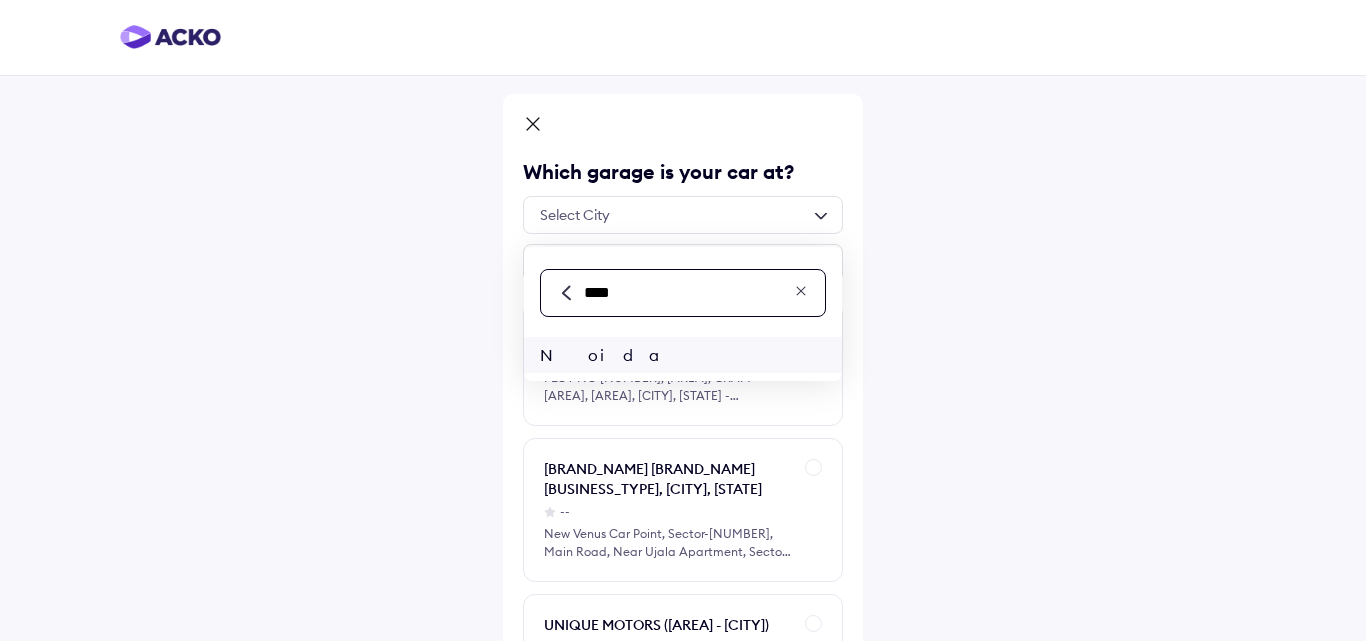 type on "****" 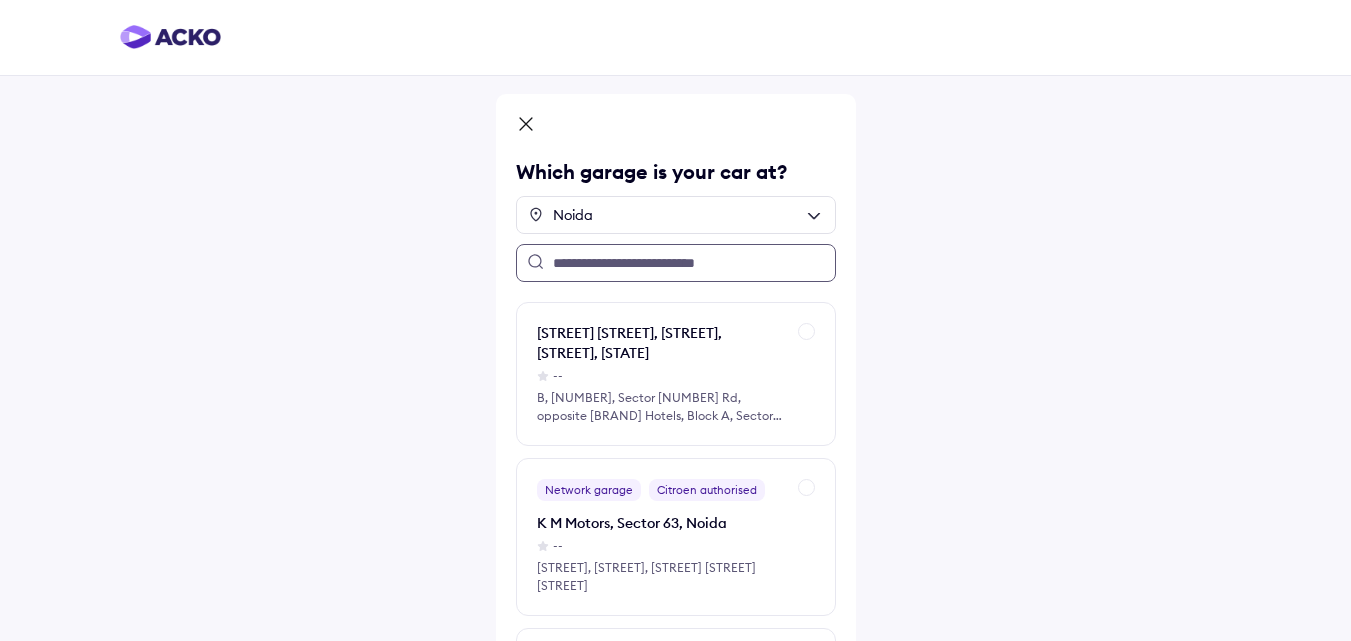click at bounding box center (676, 263) 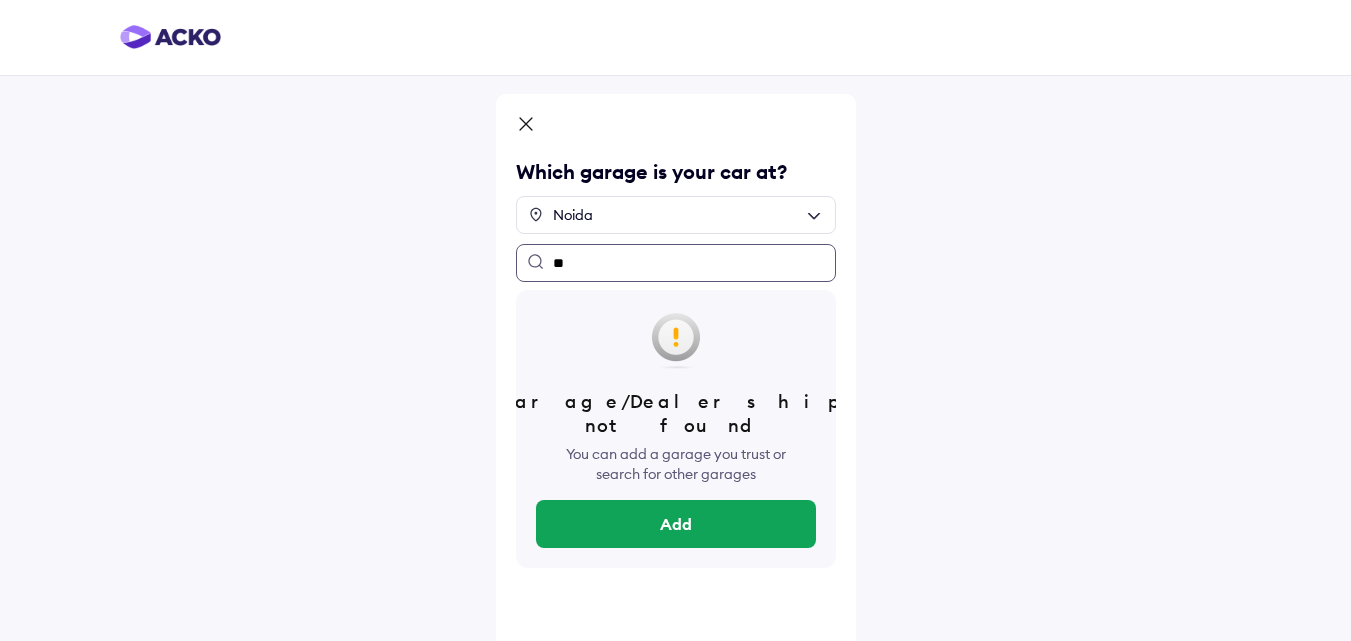 type on "*" 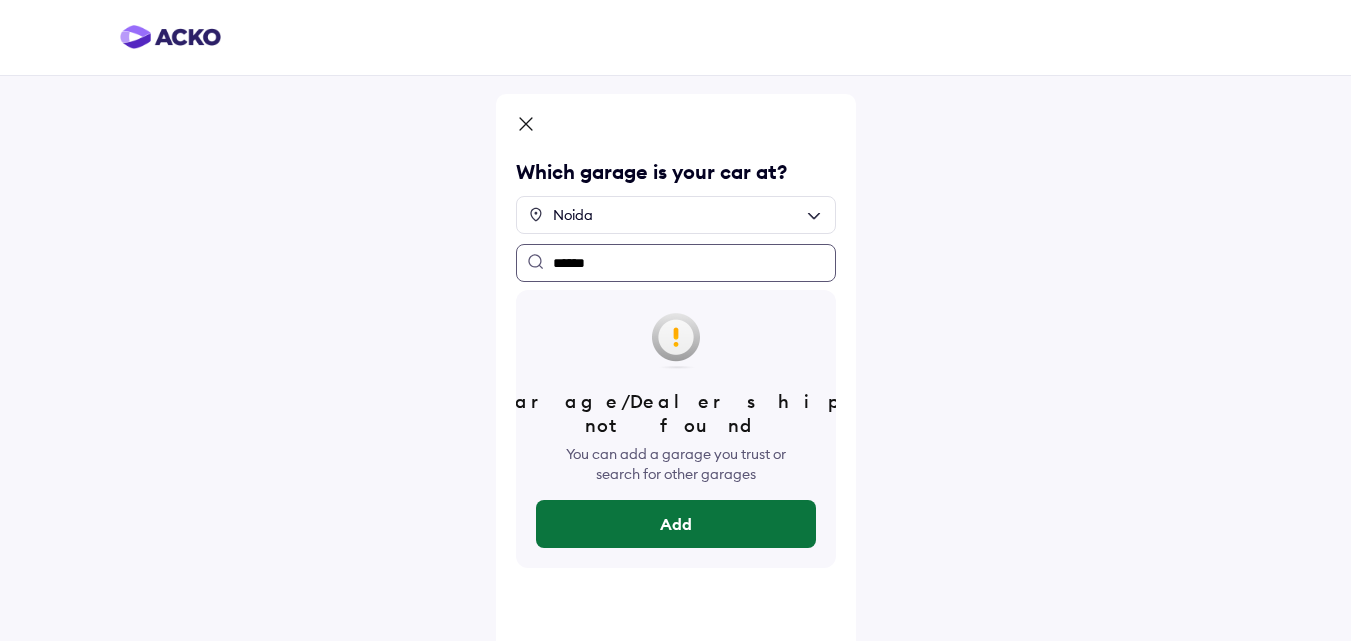type on "******" 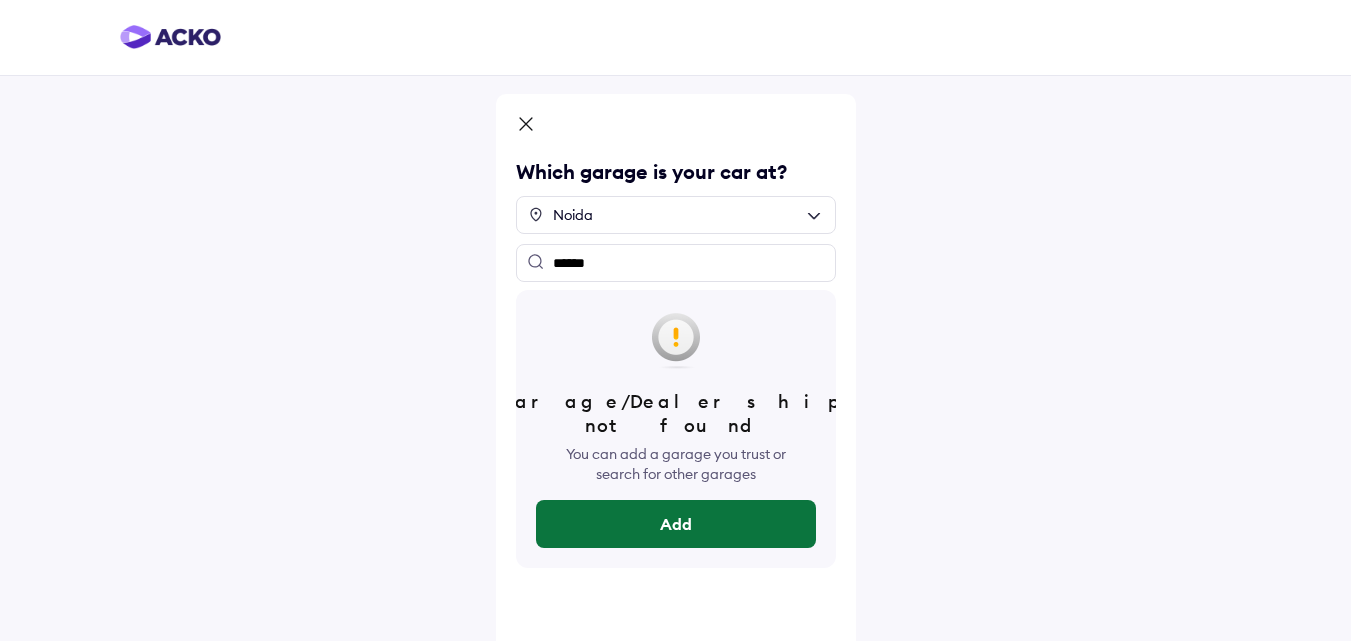 click on "Add" at bounding box center (676, 524) 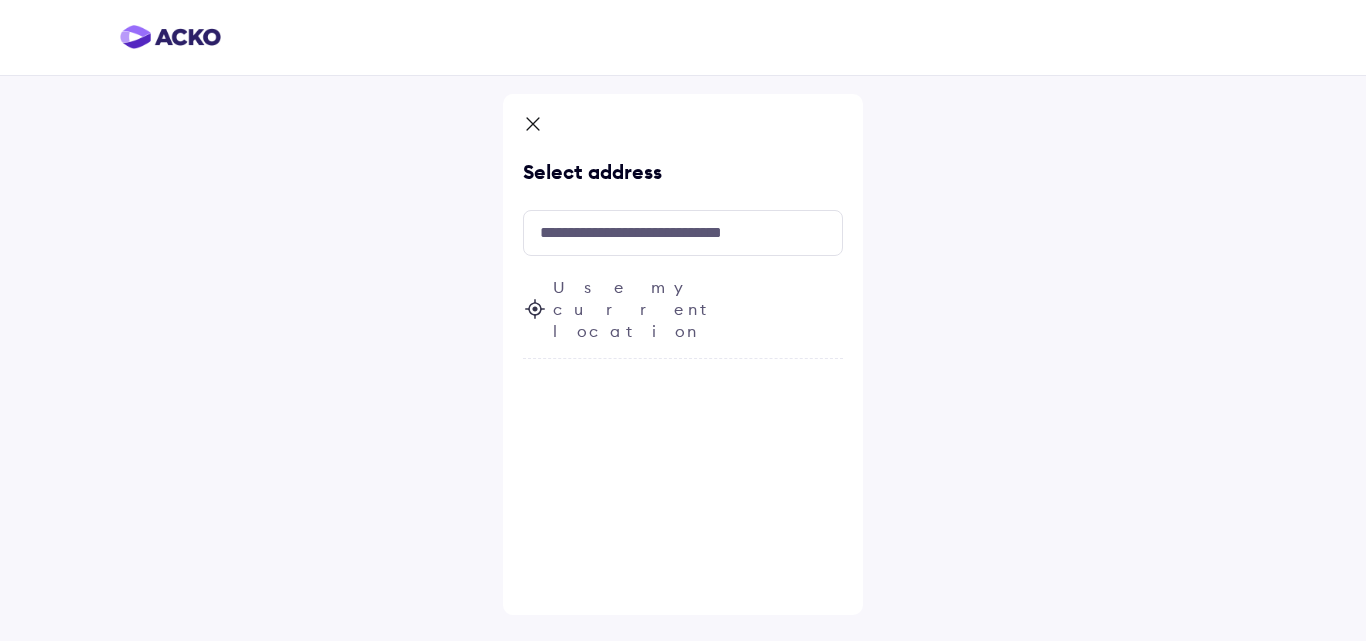 click on "Use my current location" at bounding box center [683, 284] 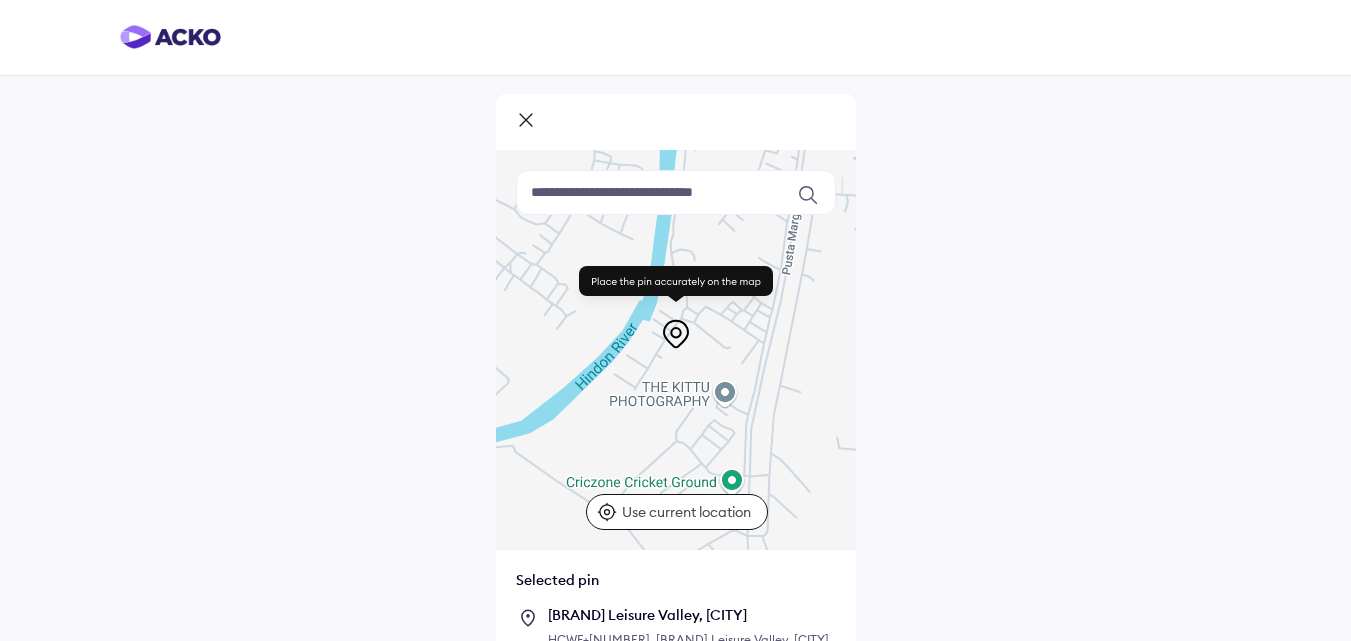 click on "Use current location" at bounding box center [689, 512] 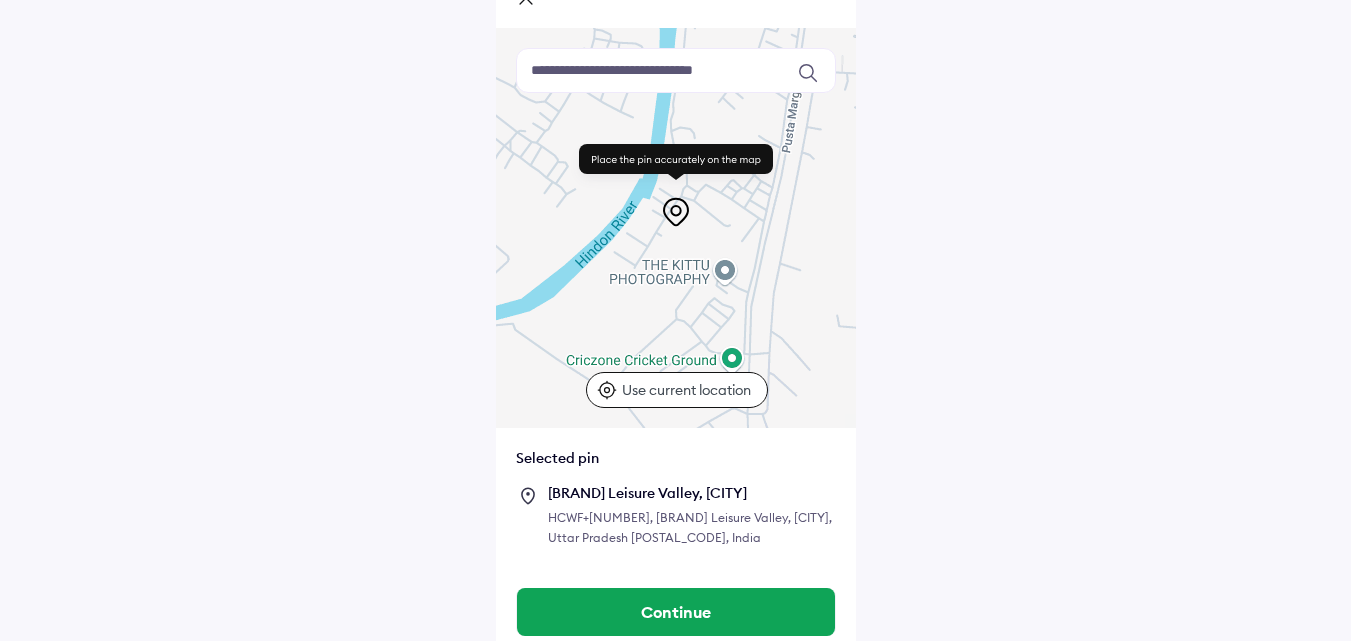 scroll, scrollTop: 137, scrollLeft: 0, axis: vertical 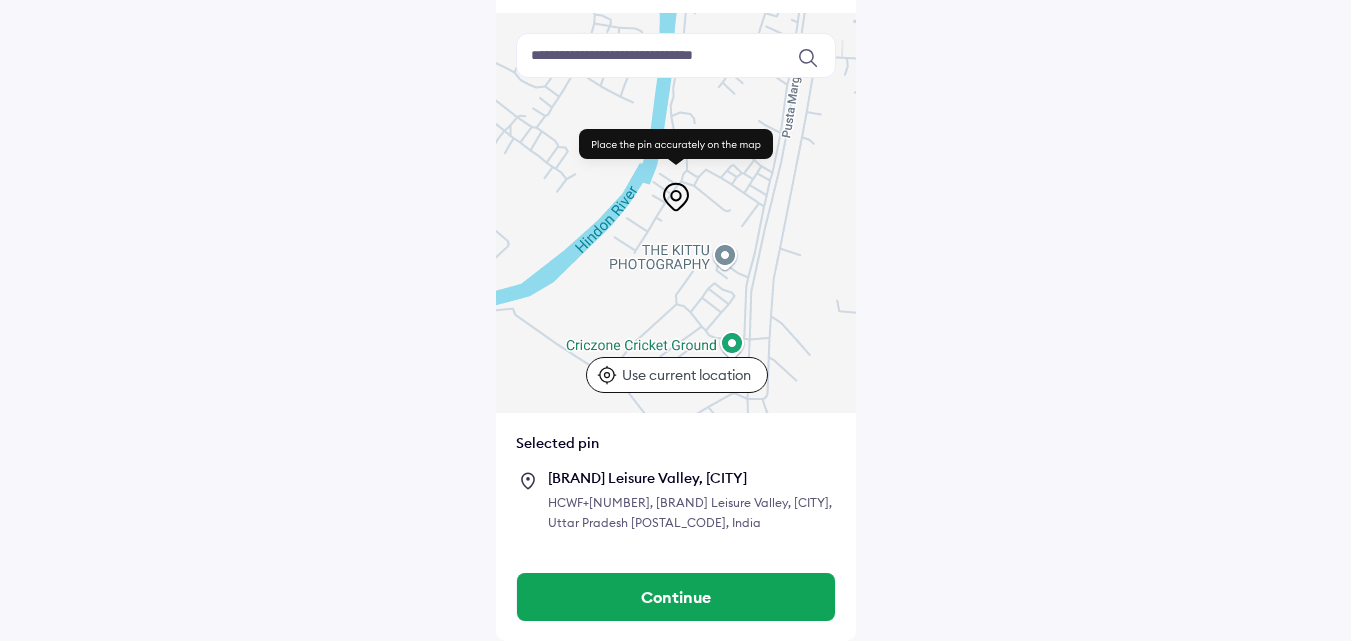 click on "Use current location" at bounding box center (689, 375) 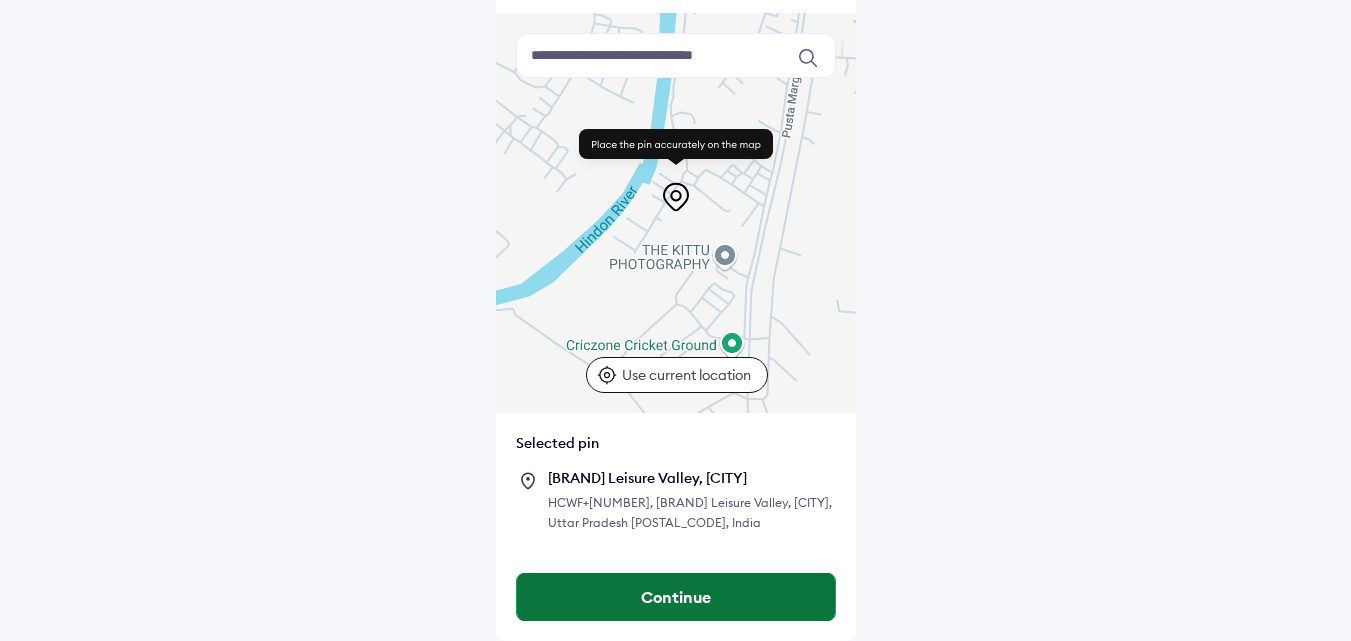 click on "Continue" at bounding box center (676, 597) 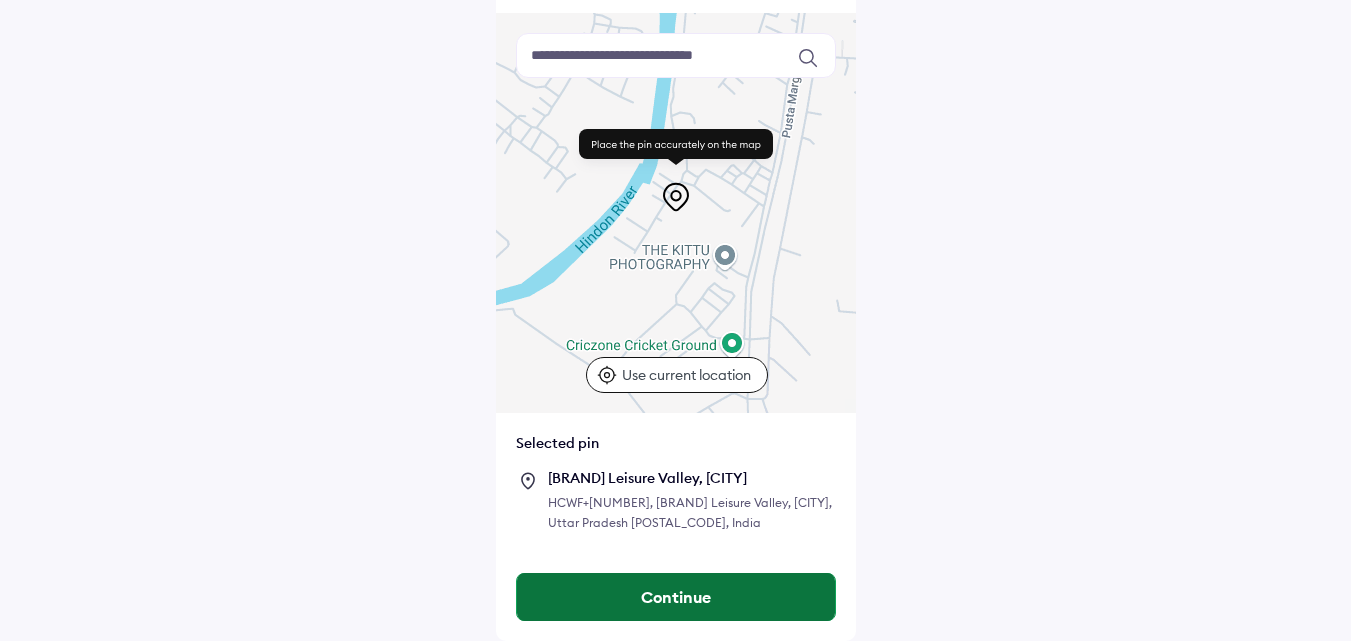 scroll, scrollTop: 0, scrollLeft: 0, axis: both 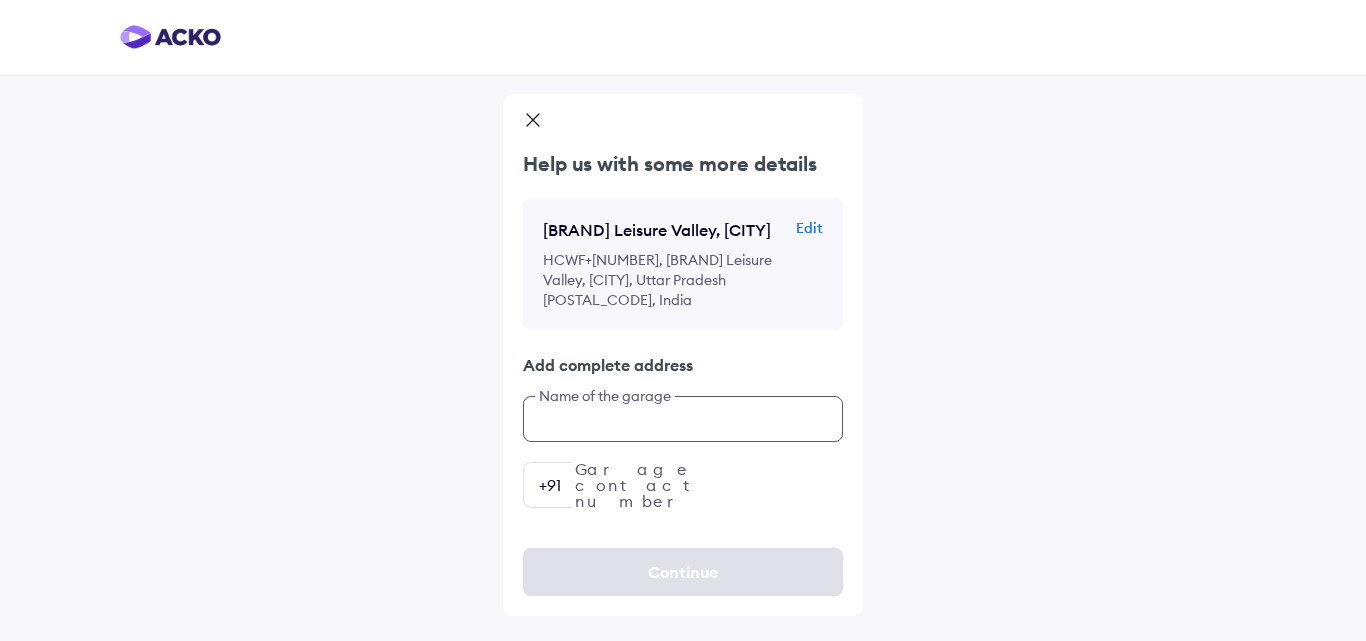 click at bounding box center [683, 419] 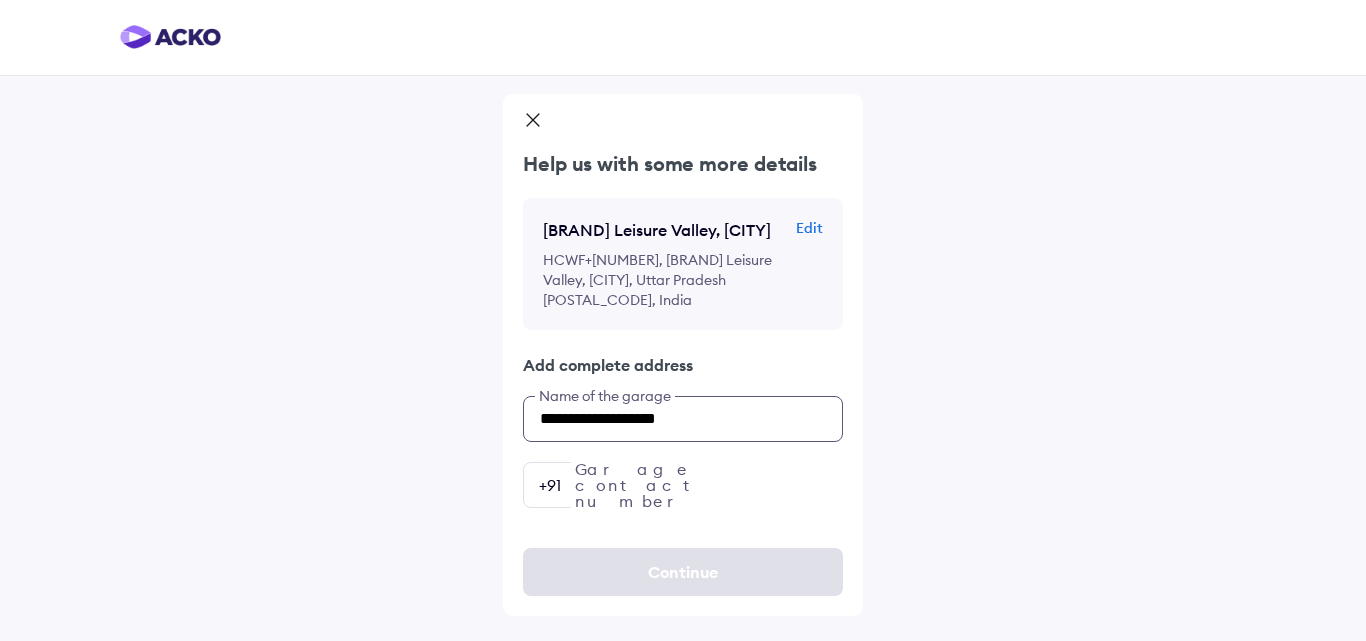 type on "**********" 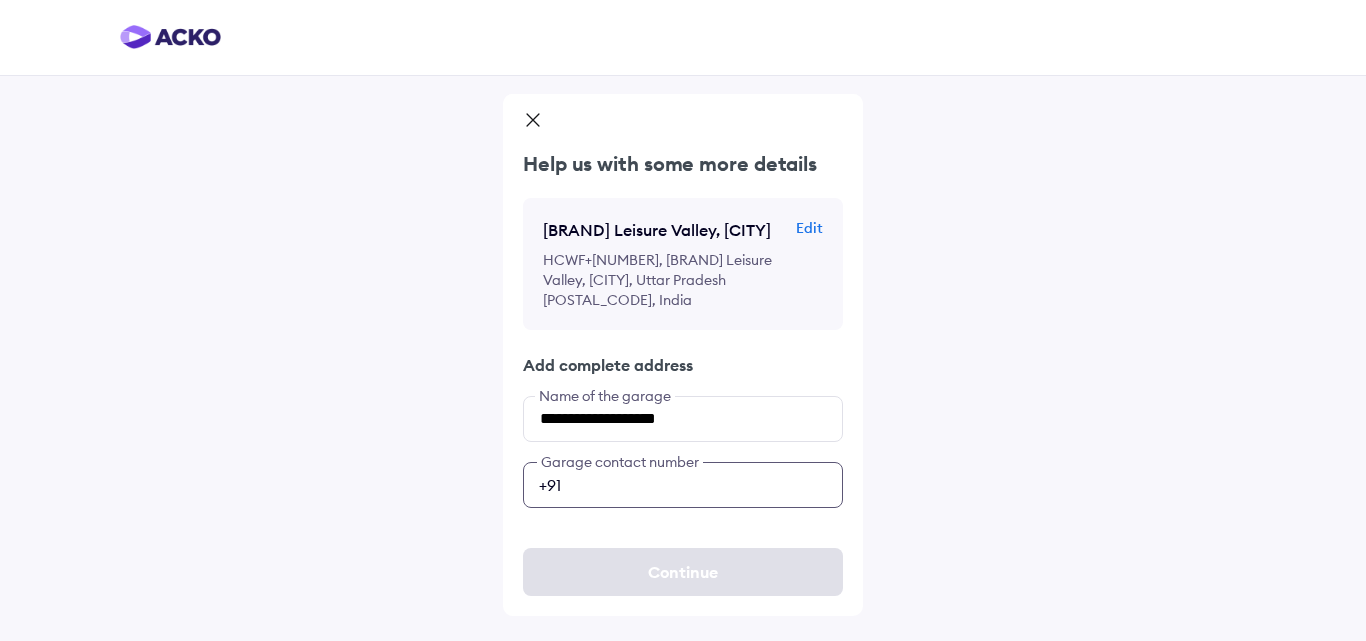 click at bounding box center [683, 485] 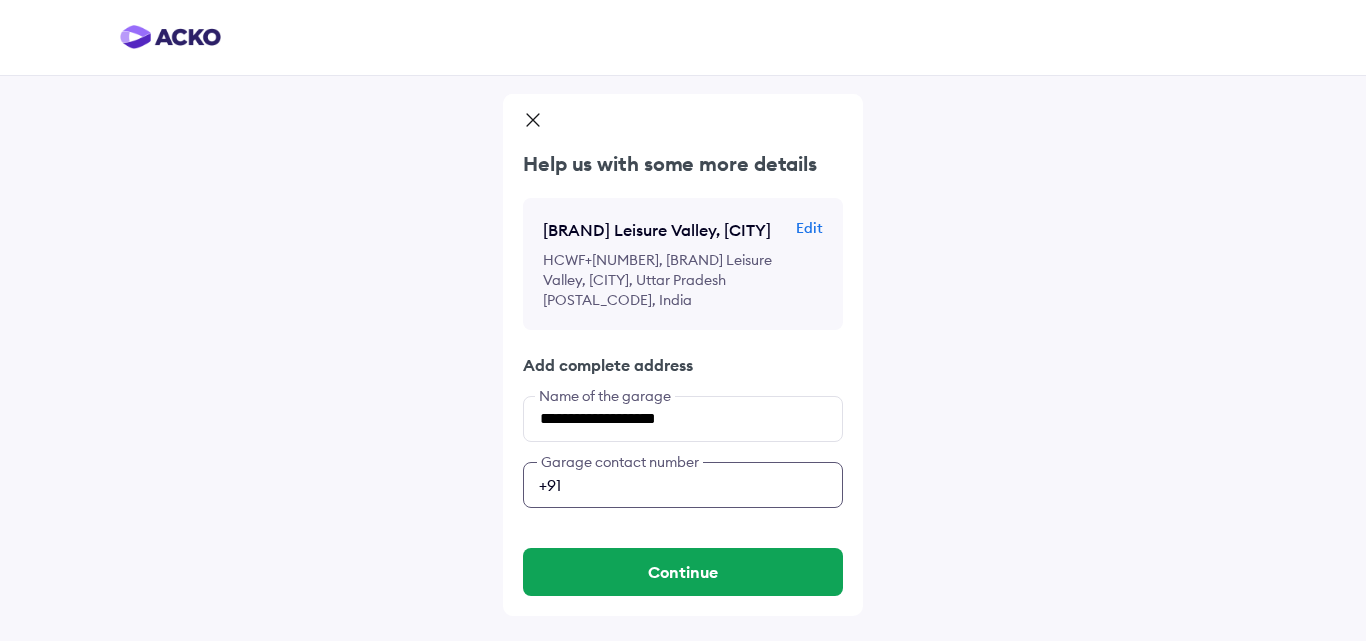 type on "**********" 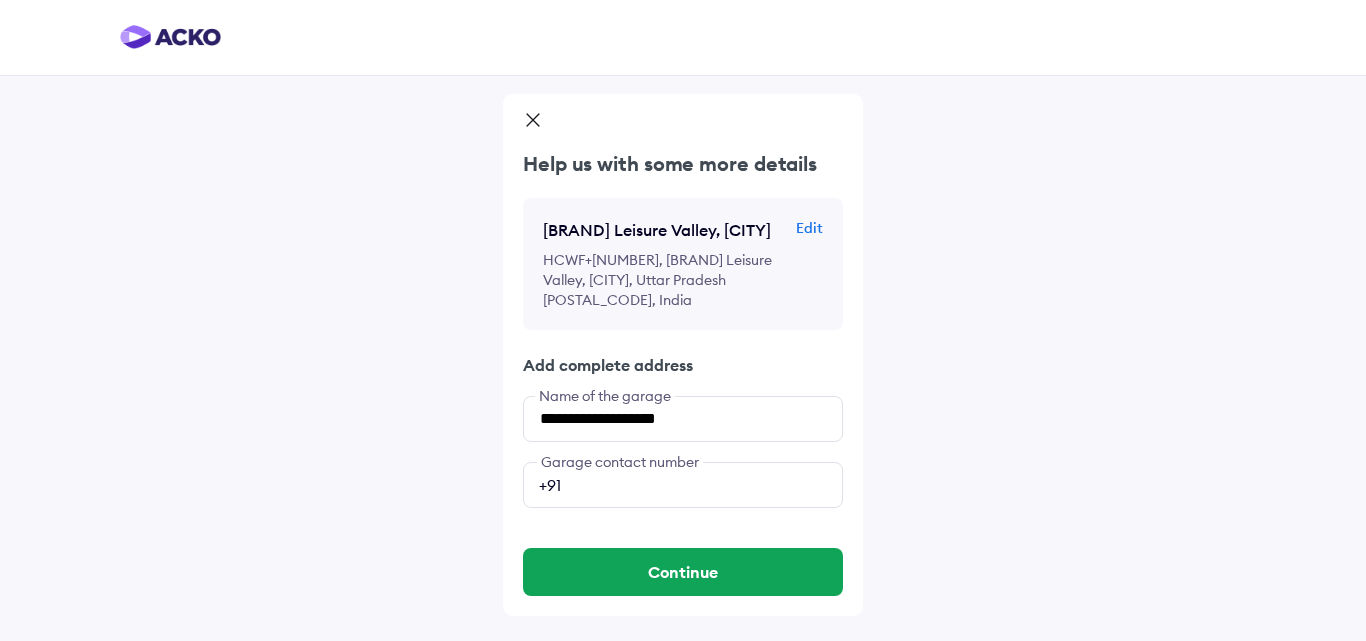 click on "Edit" at bounding box center [809, 228] 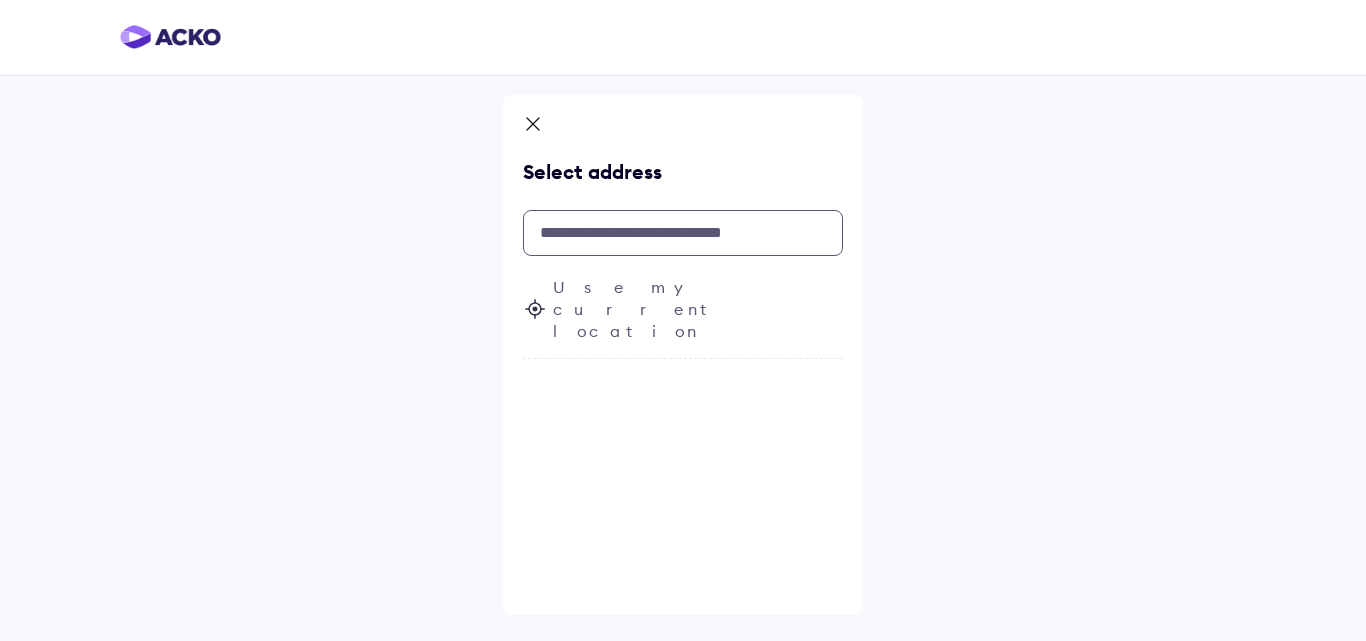 click at bounding box center [683, 233] 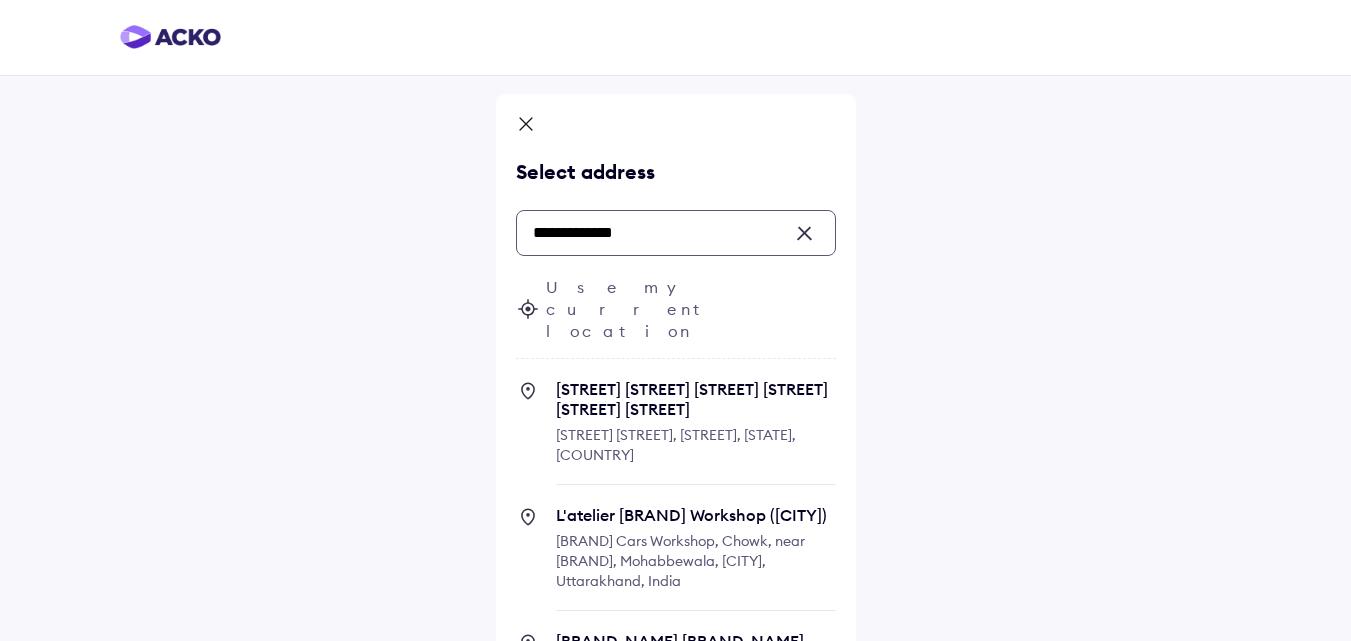 click on "[STREET] [STREET], [STREET], [STATE], [COUNTRY]" at bounding box center [676, 445] 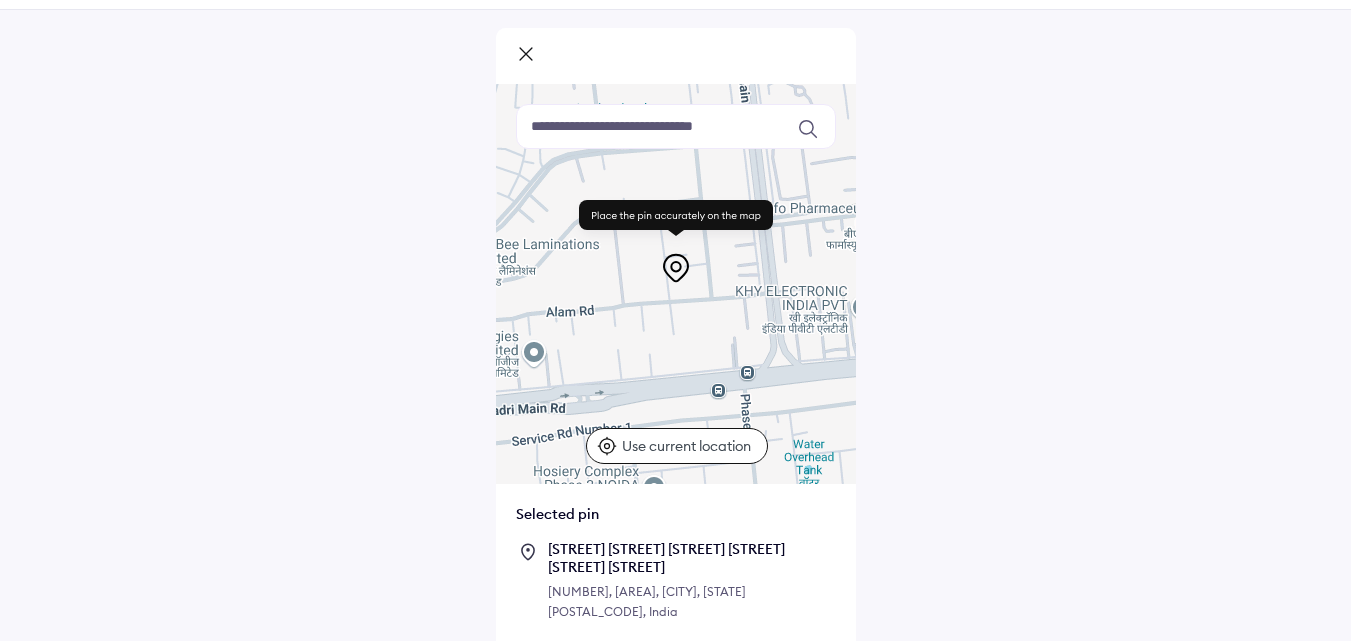 scroll, scrollTop: 137, scrollLeft: 0, axis: vertical 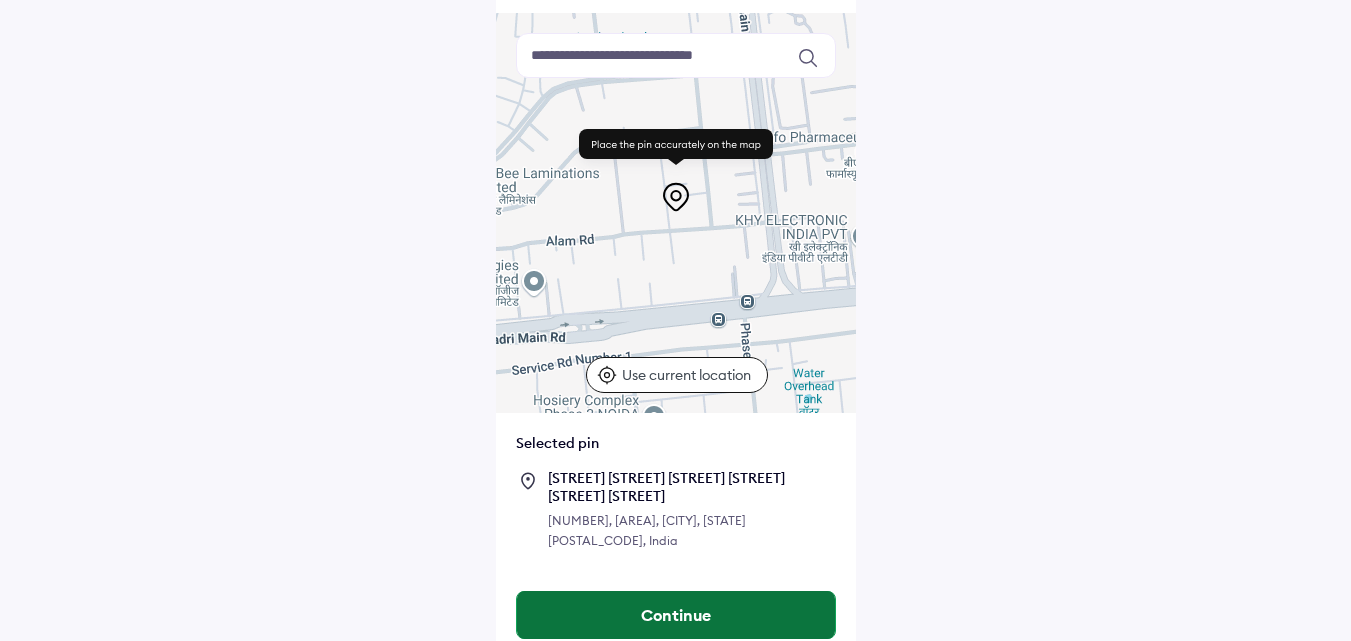 click on "Continue" at bounding box center (676, 615) 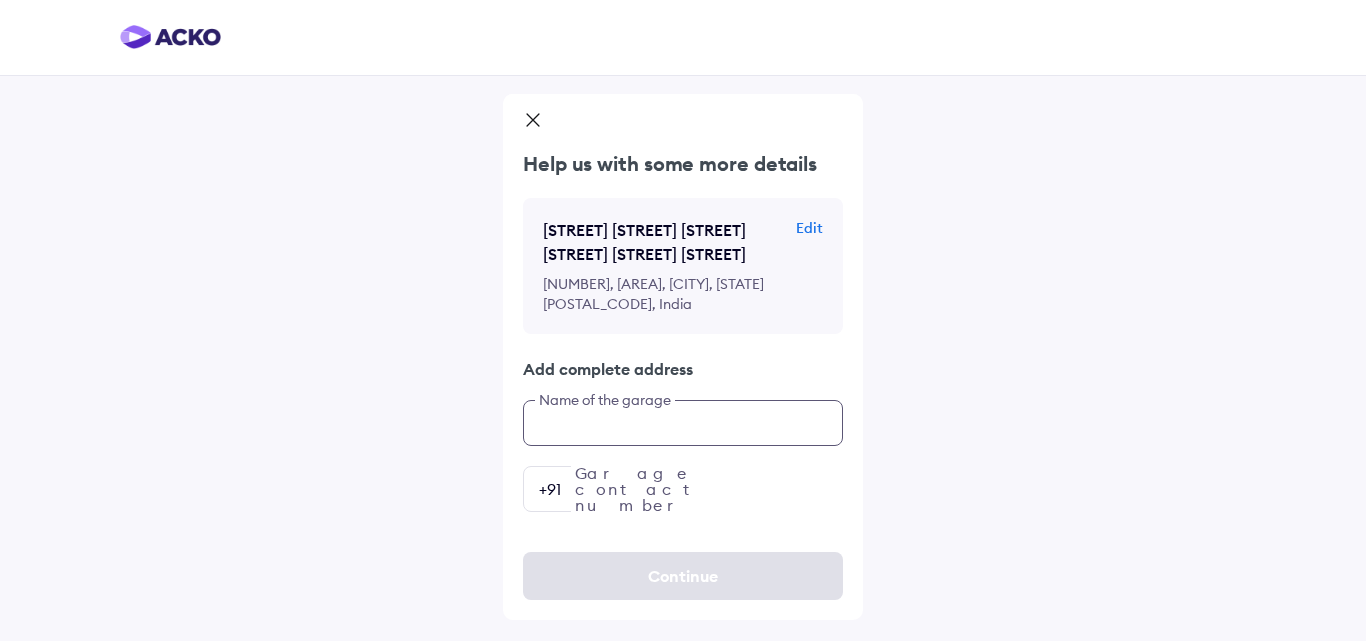 click at bounding box center (683, 423) 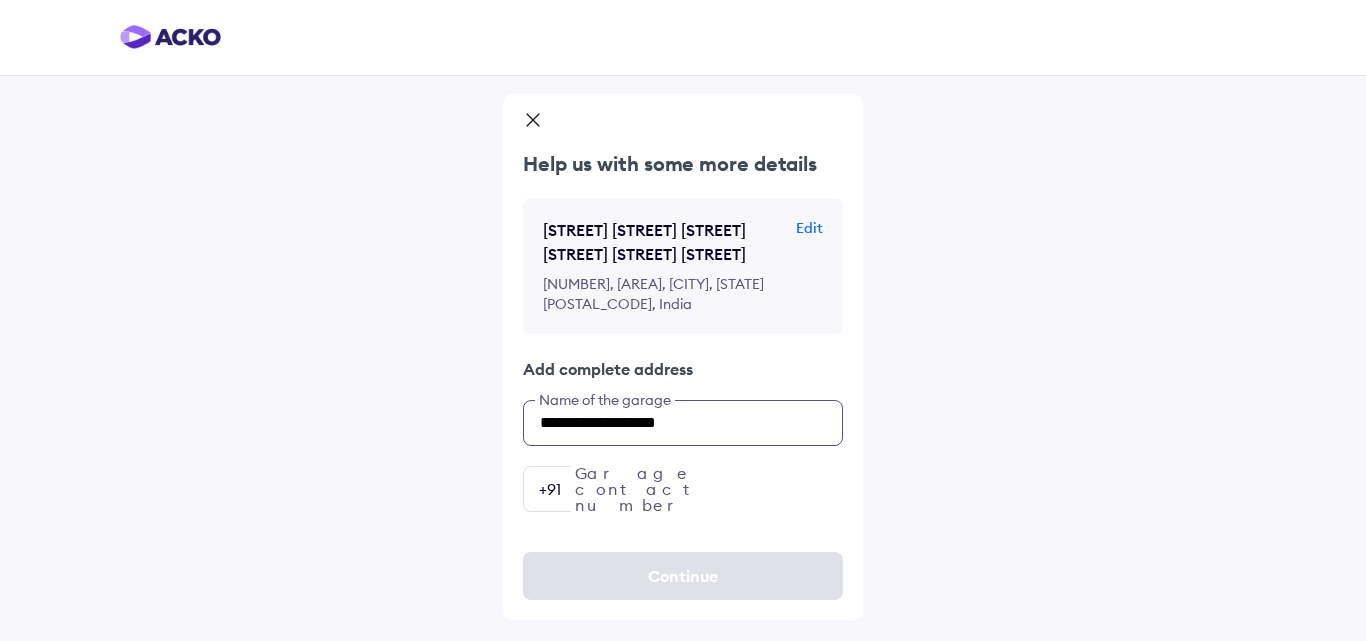 type on "**********" 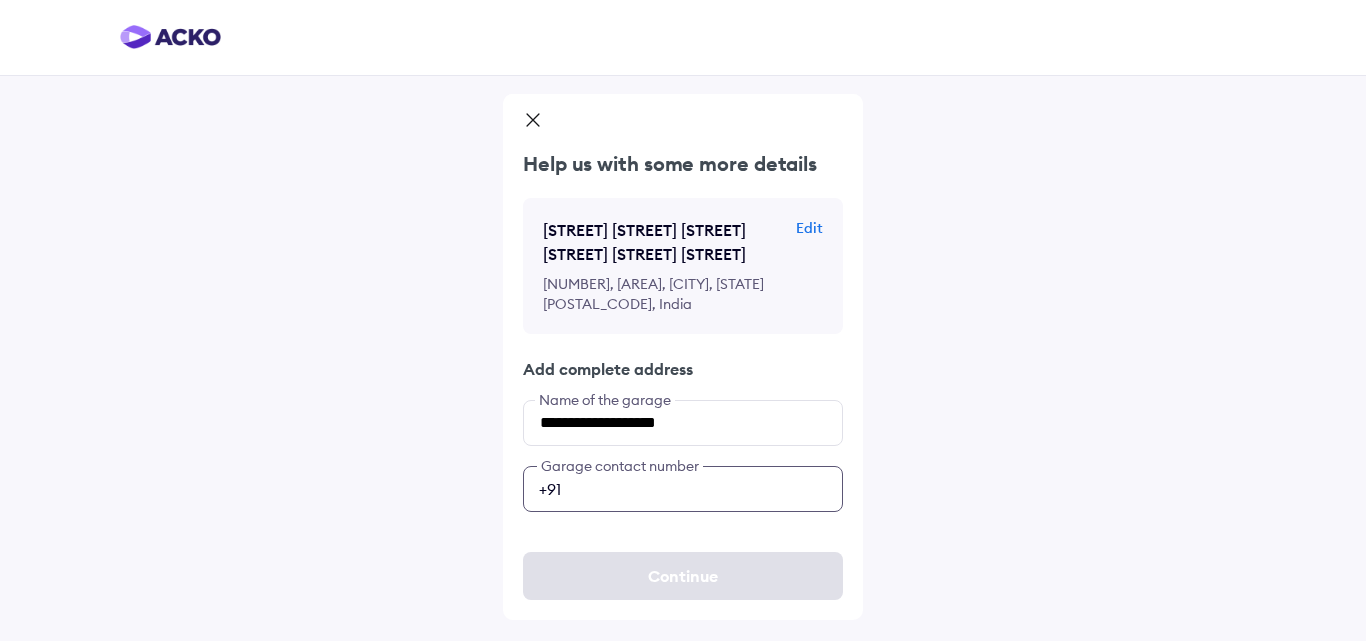 click at bounding box center (683, 489) 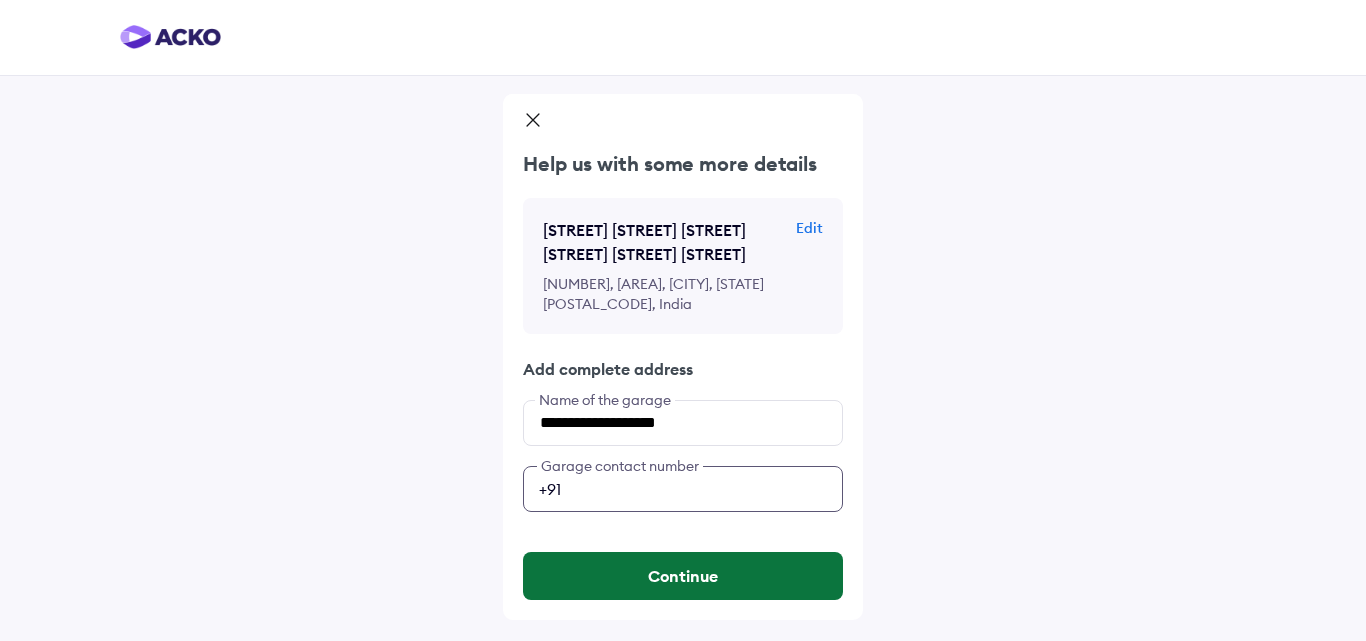type on "**********" 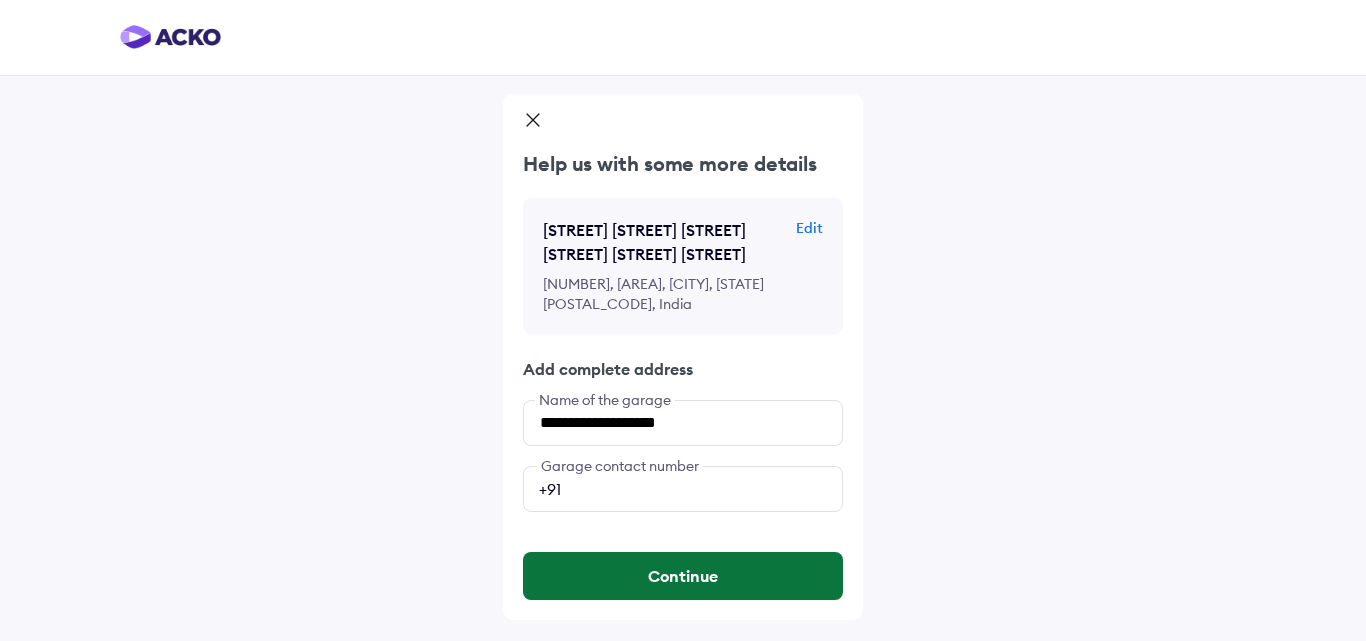 click on "Continue" at bounding box center (683, 576) 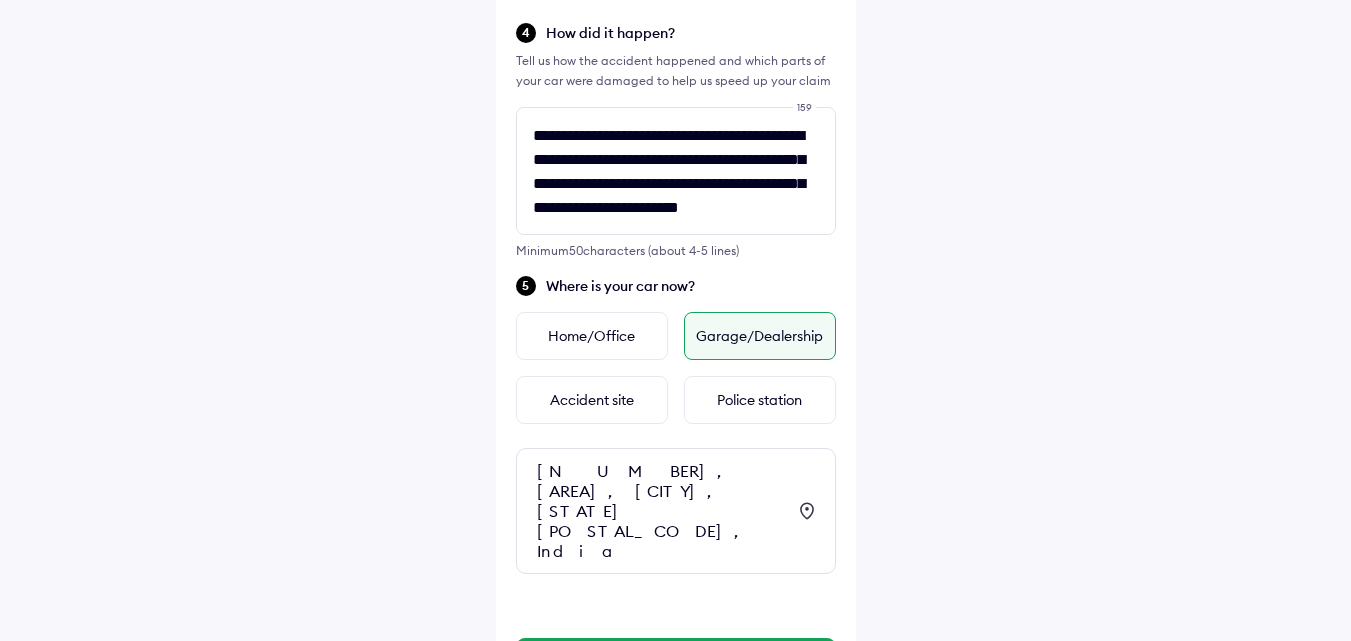 scroll, scrollTop: 664, scrollLeft: 0, axis: vertical 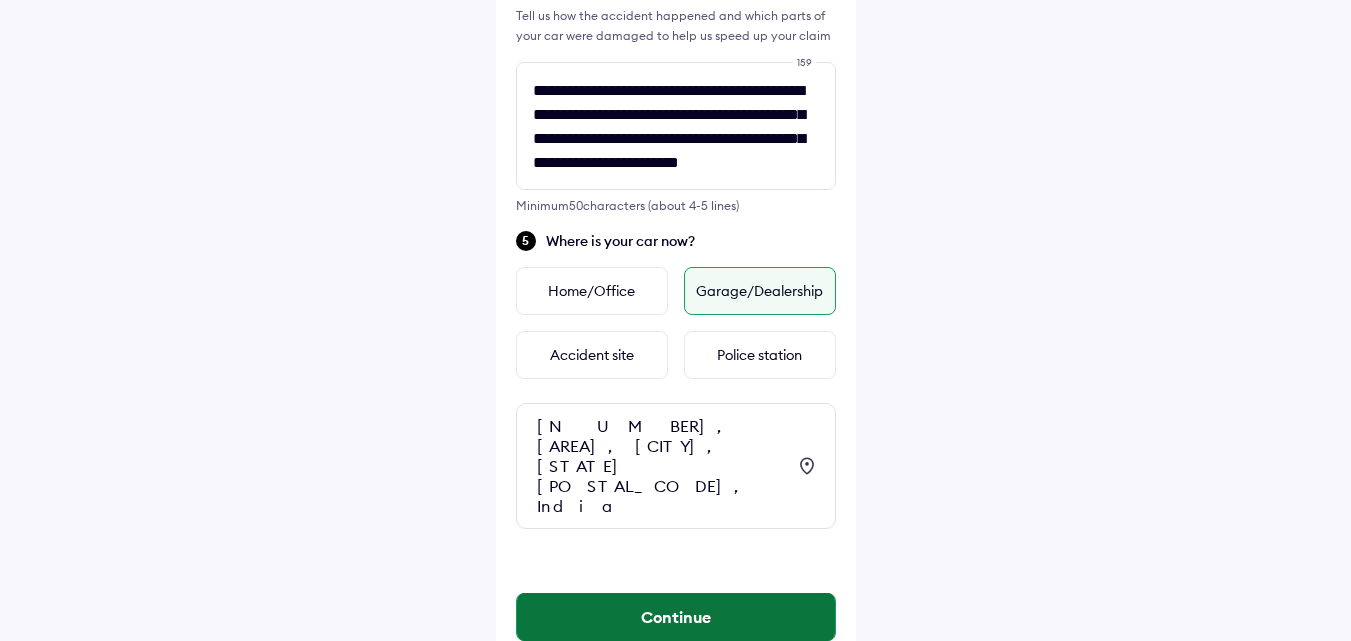 click on "Continue" at bounding box center (676, 617) 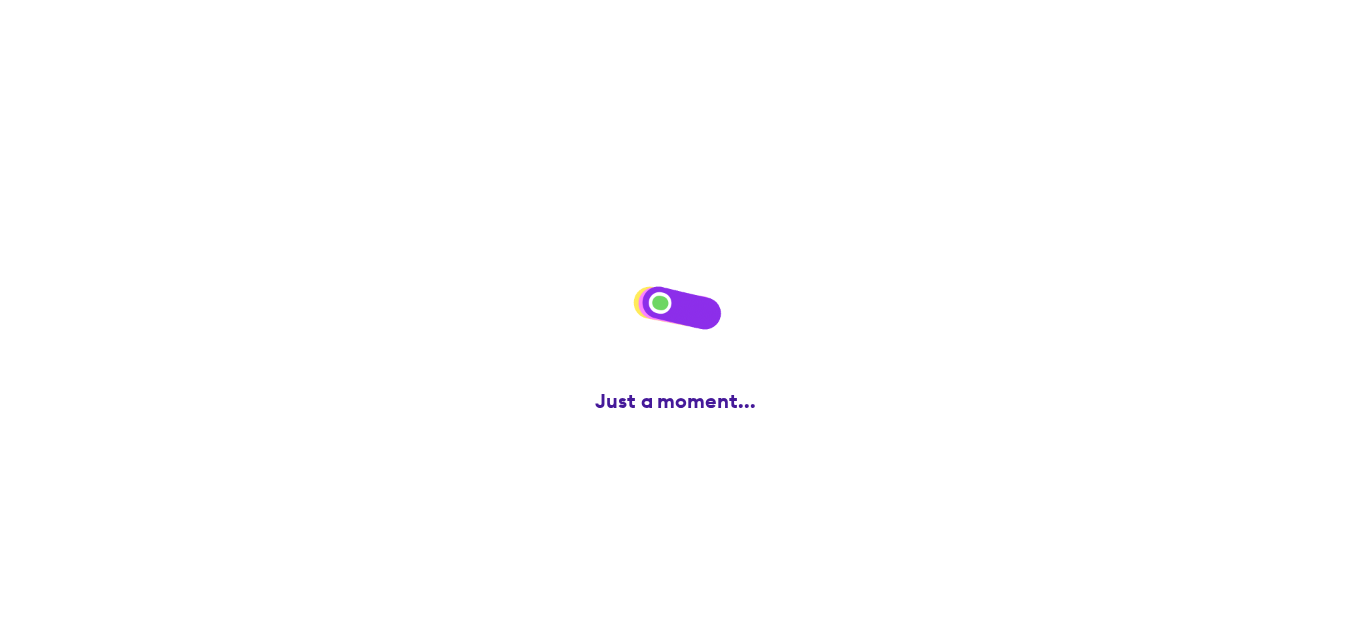 scroll, scrollTop: 0, scrollLeft: 0, axis: both 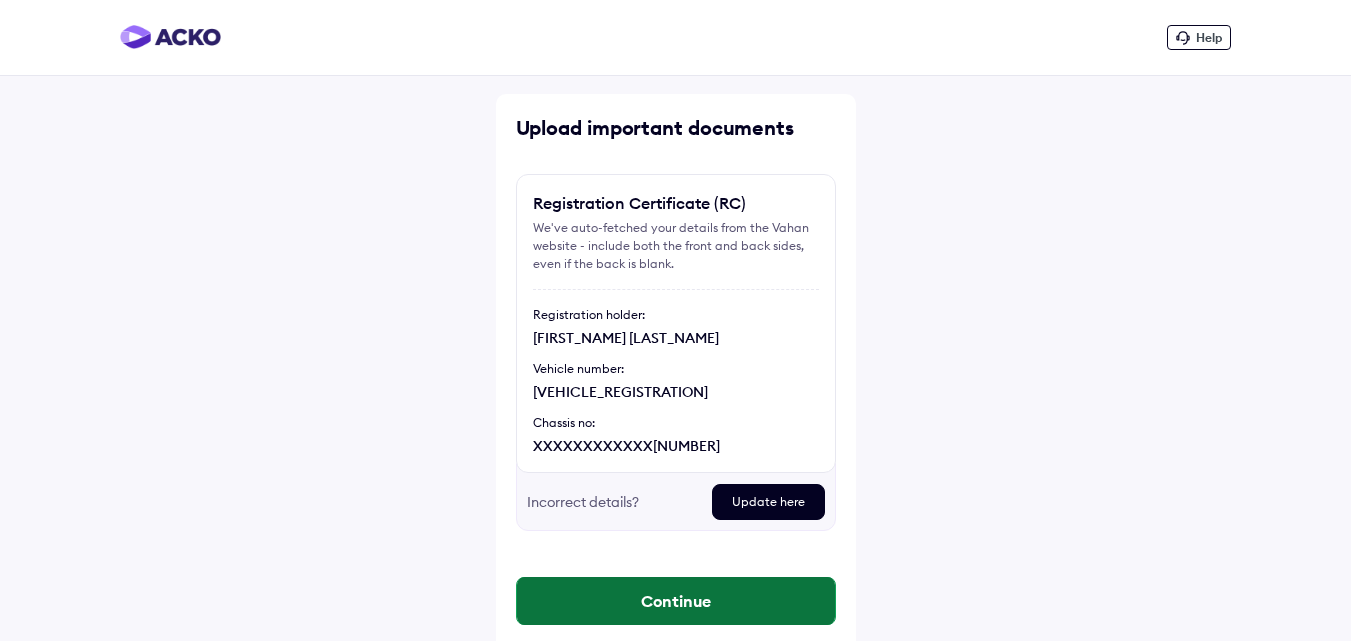 click on "Continue" at bounding box center [676, 601] 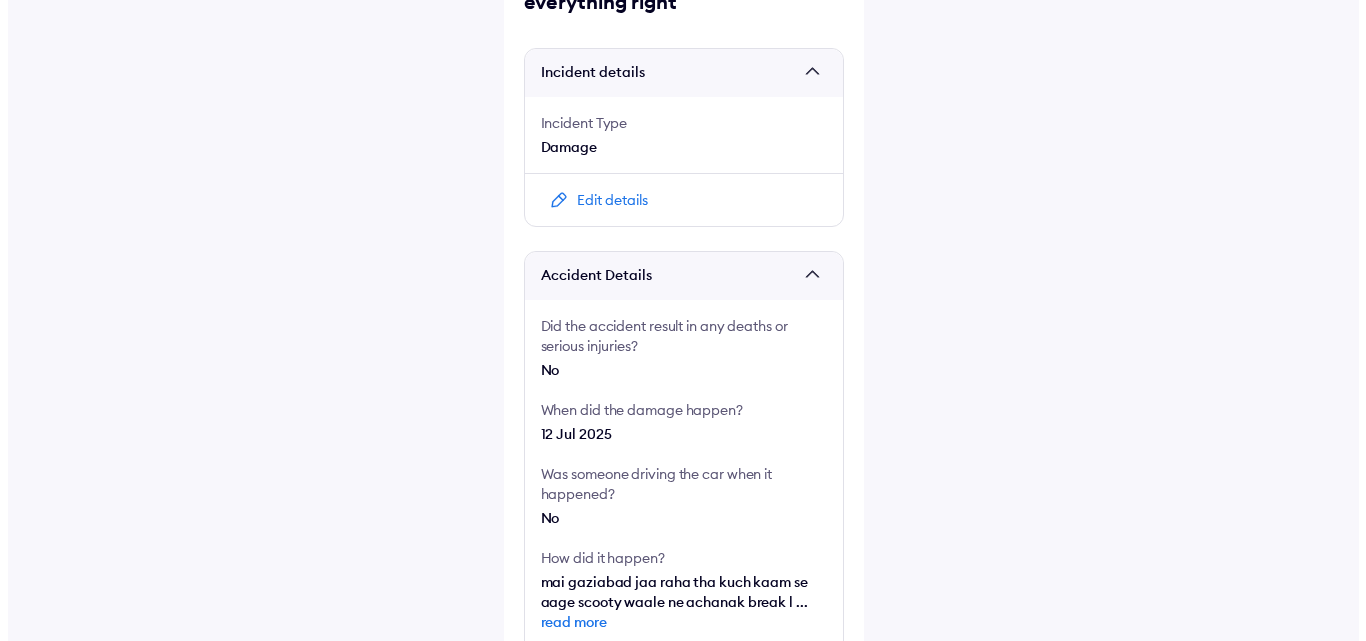 scroll, scrollTop: 0, scrollLeft: 0, axis: both 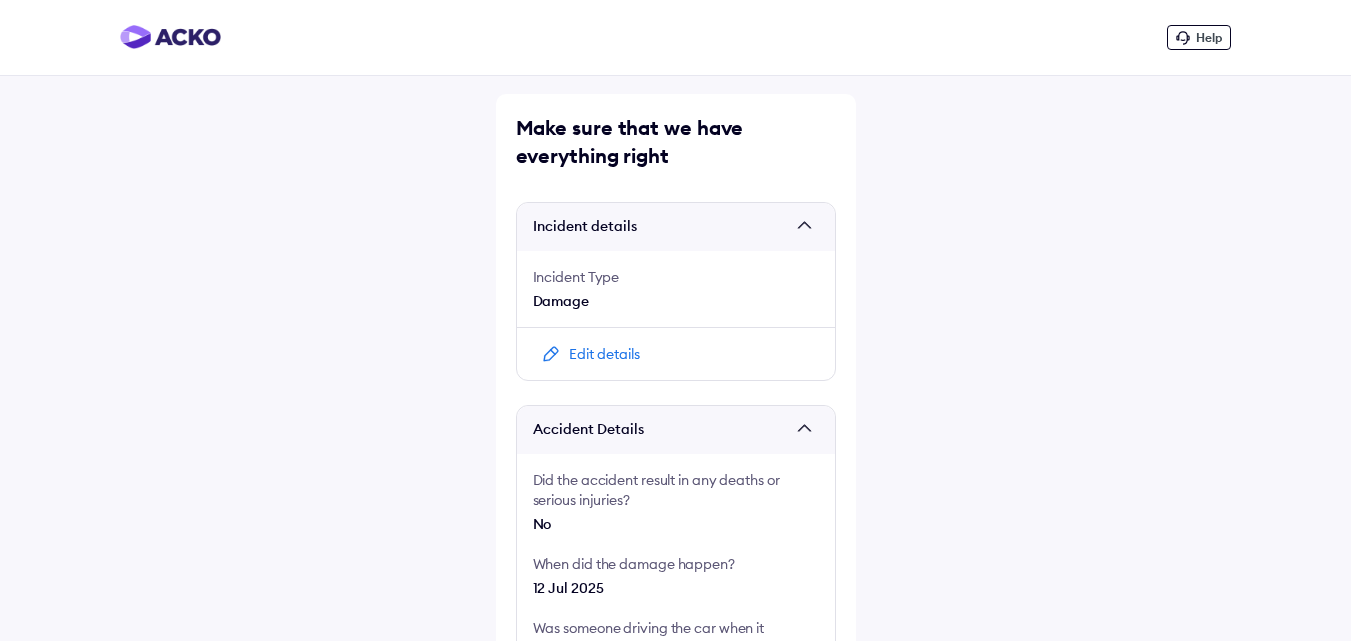 click on "Edit details" at bounding box center (604, 354) 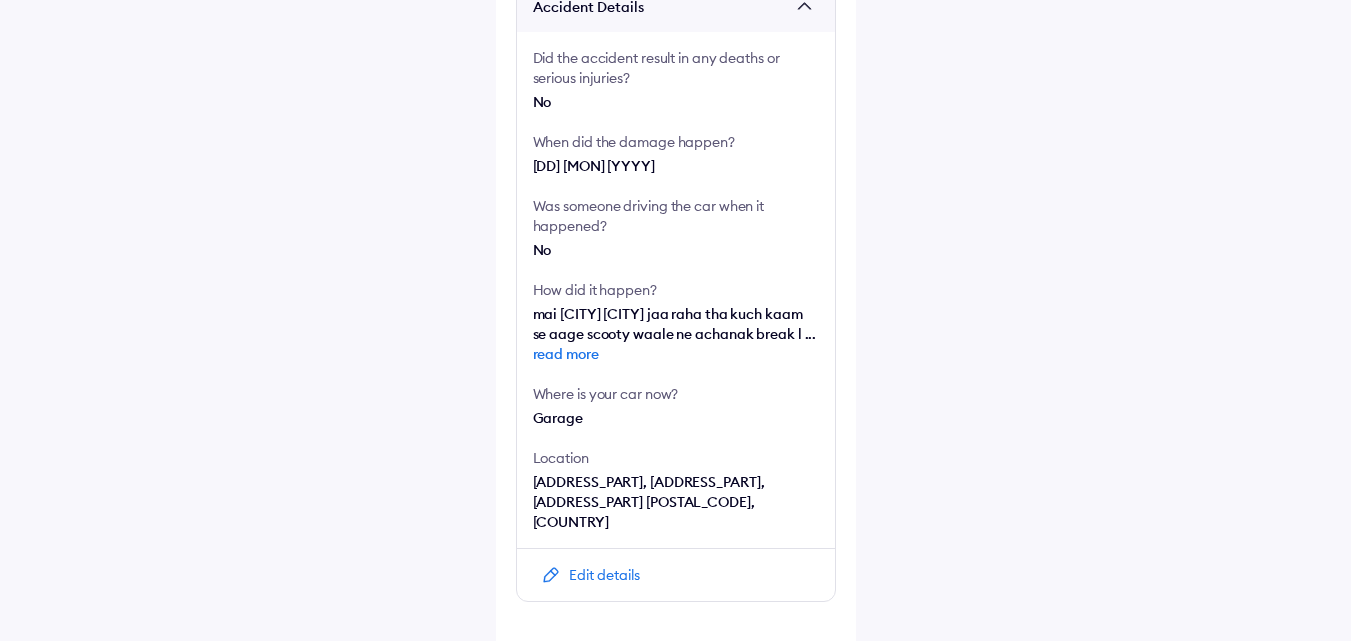 scroll, scrollTop: 487, scrollLeft: 0, axis: vertical 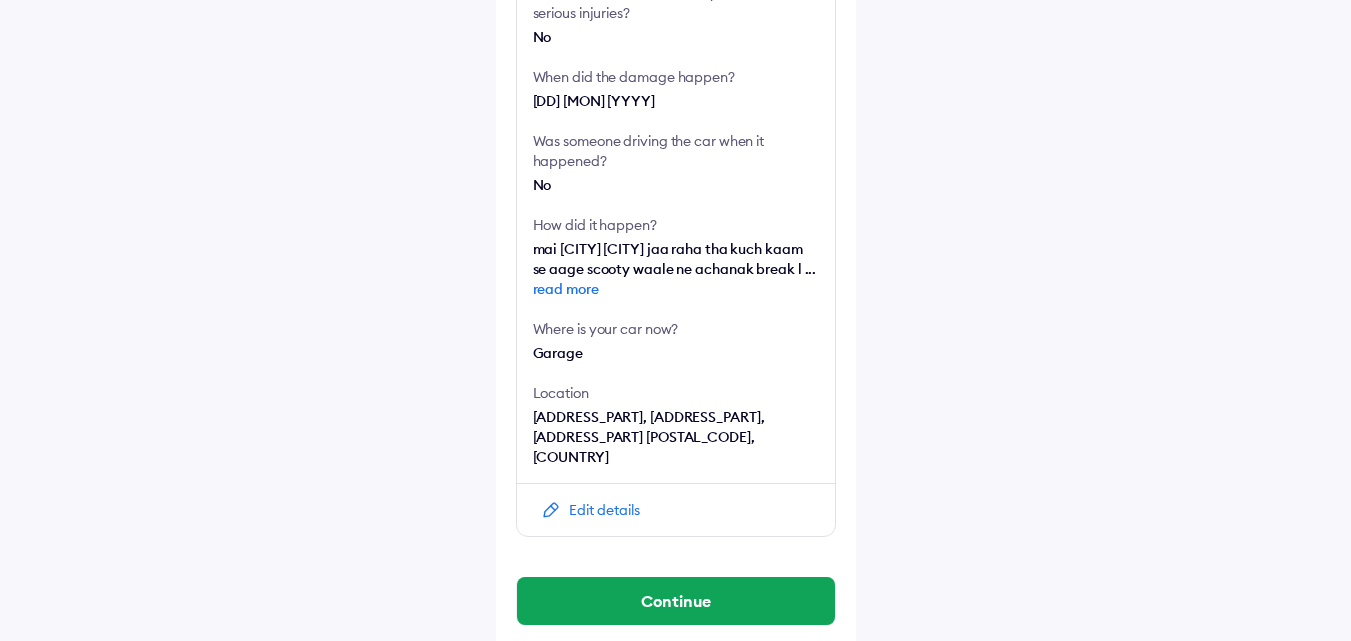 click on "Edit details" at bounding box center (604, 510) 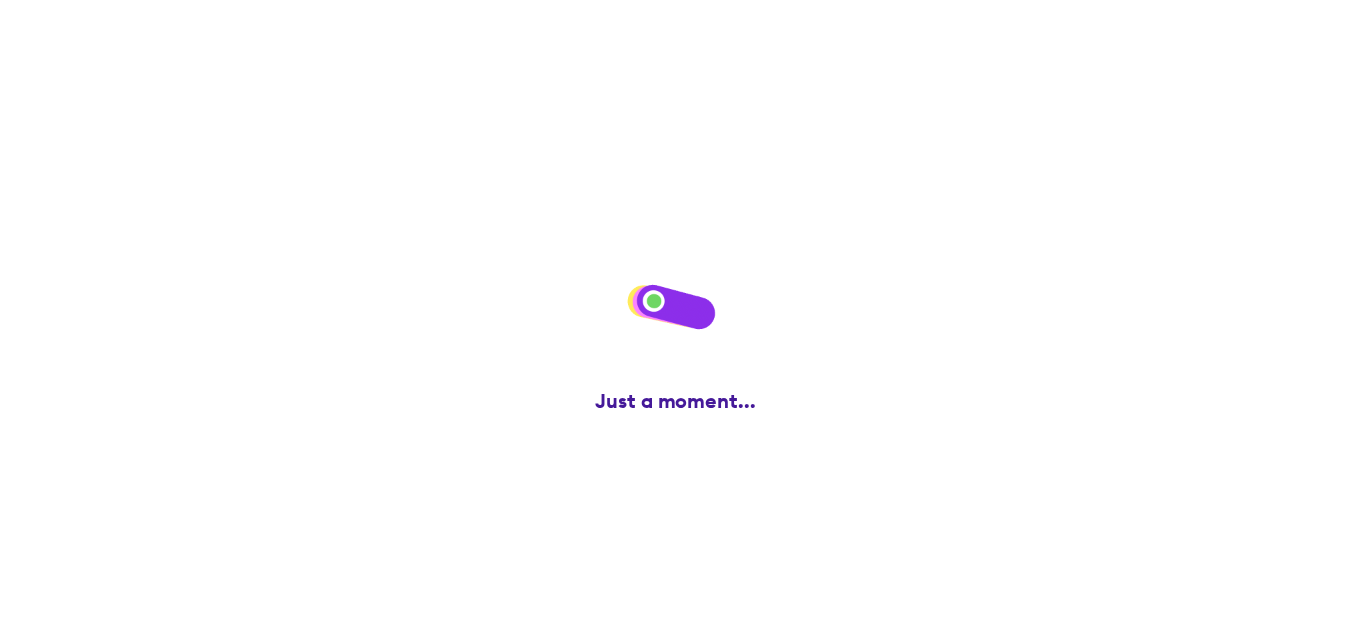 scroll, scrollTop: 0, scrollLeft: 0, axis: both 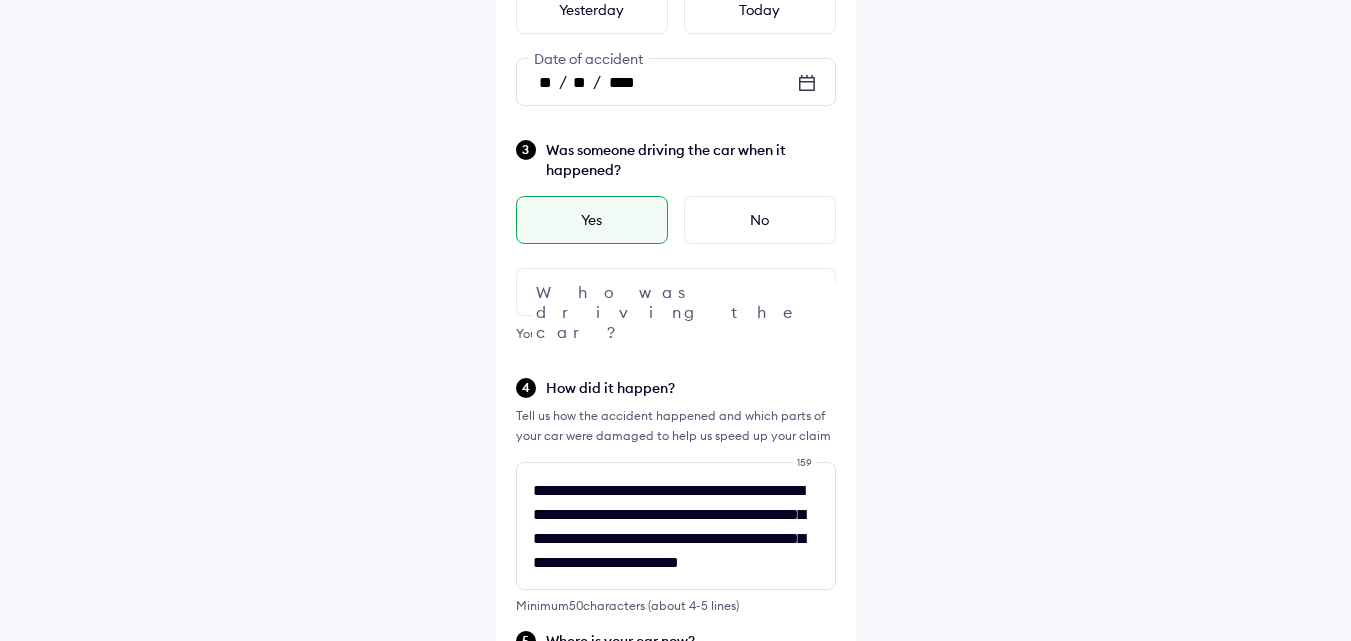 click at bounding box center [676, 292] 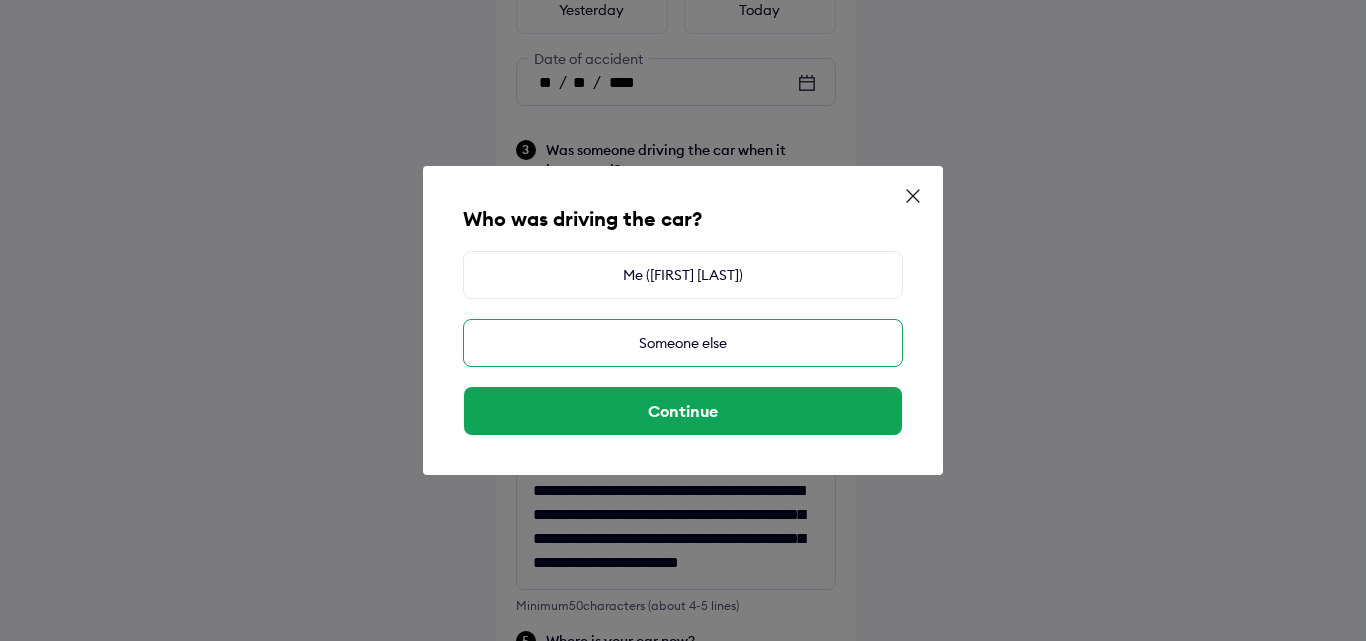 click on "Someone else" at bounding box center (683, 343) 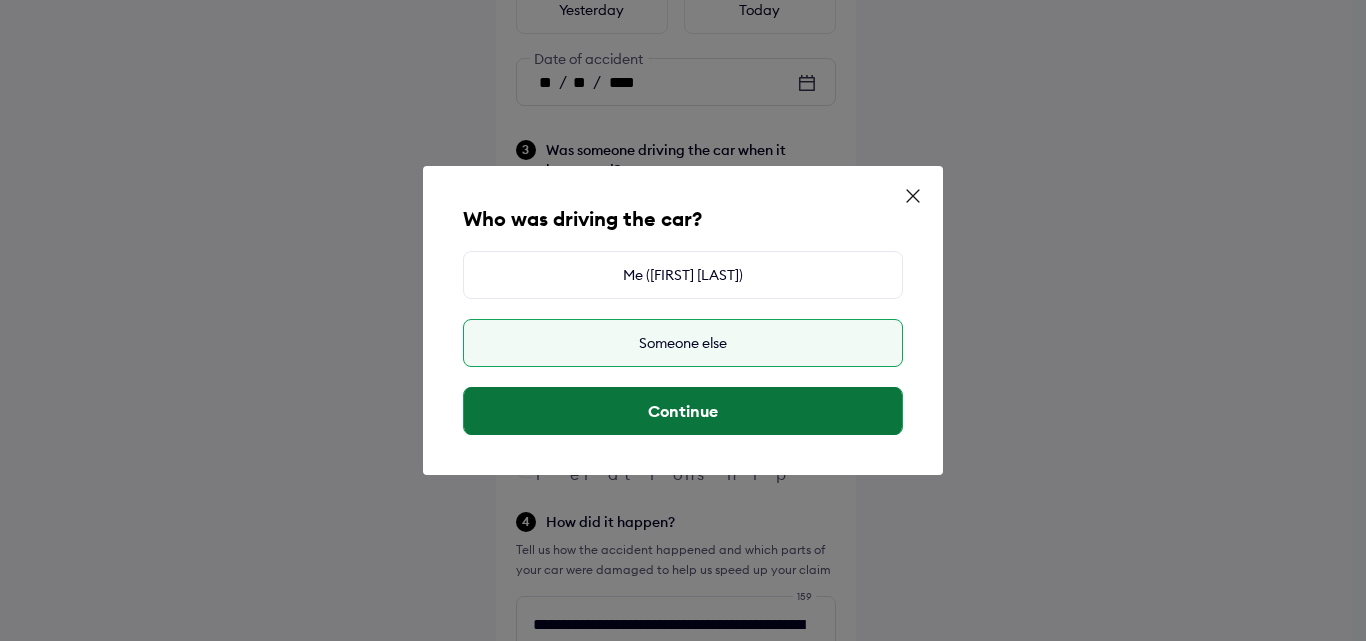 click on "Continue" at bounding box center (683, 411) 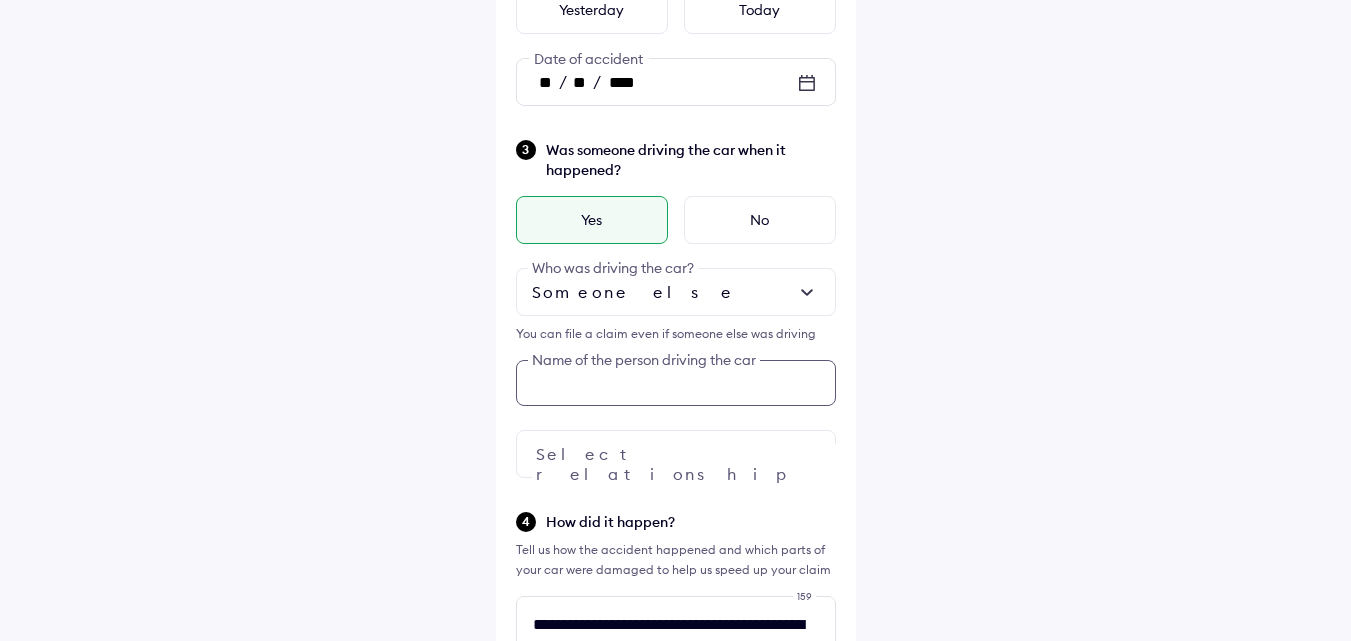 scroll, scrollTop: 427, scrollLeft: 0, axis: vertical 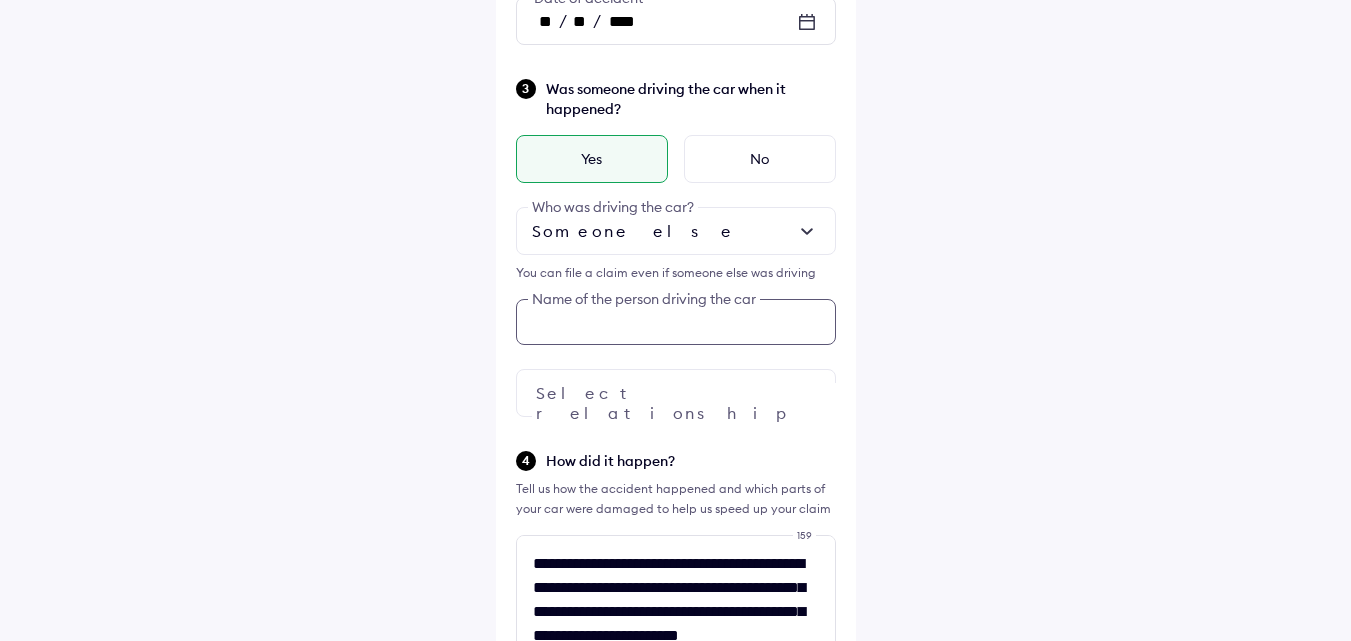click on "Was someone driving the car when it happened? Yes No Someone else Who was driving the car? You can file a claim even if someone else was driving Name of the person driving the car Select relationship" at bounding box center [676, 247] 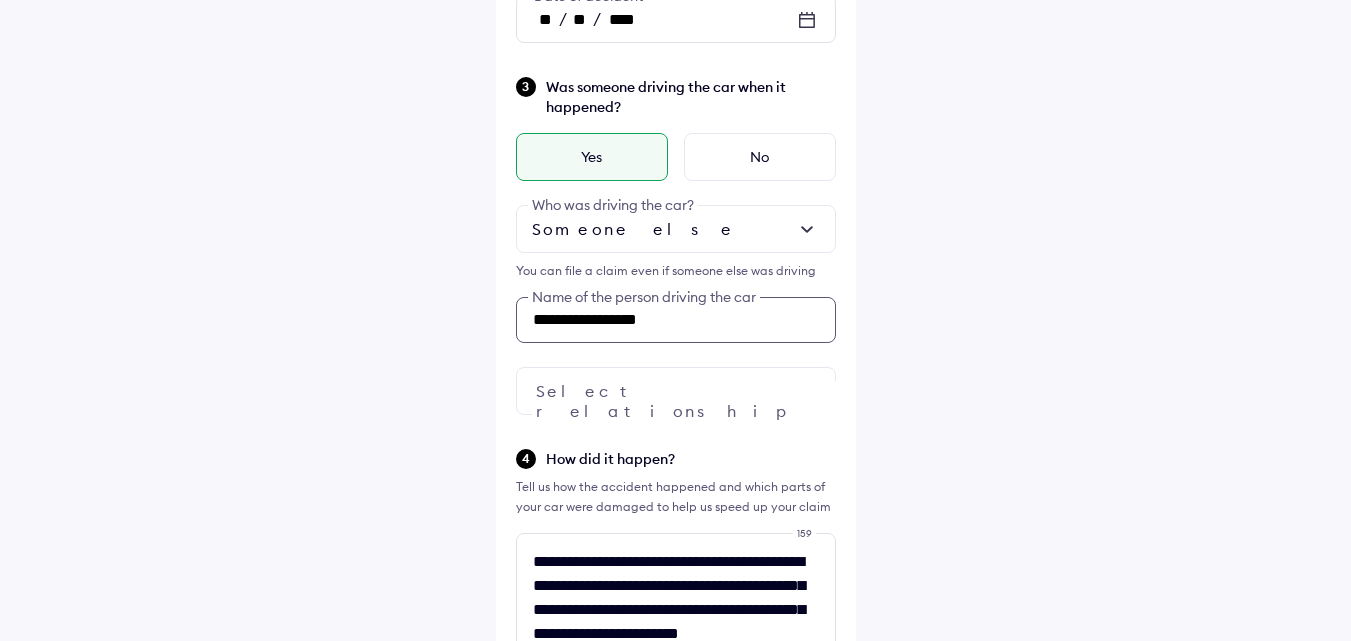 type on "**********" 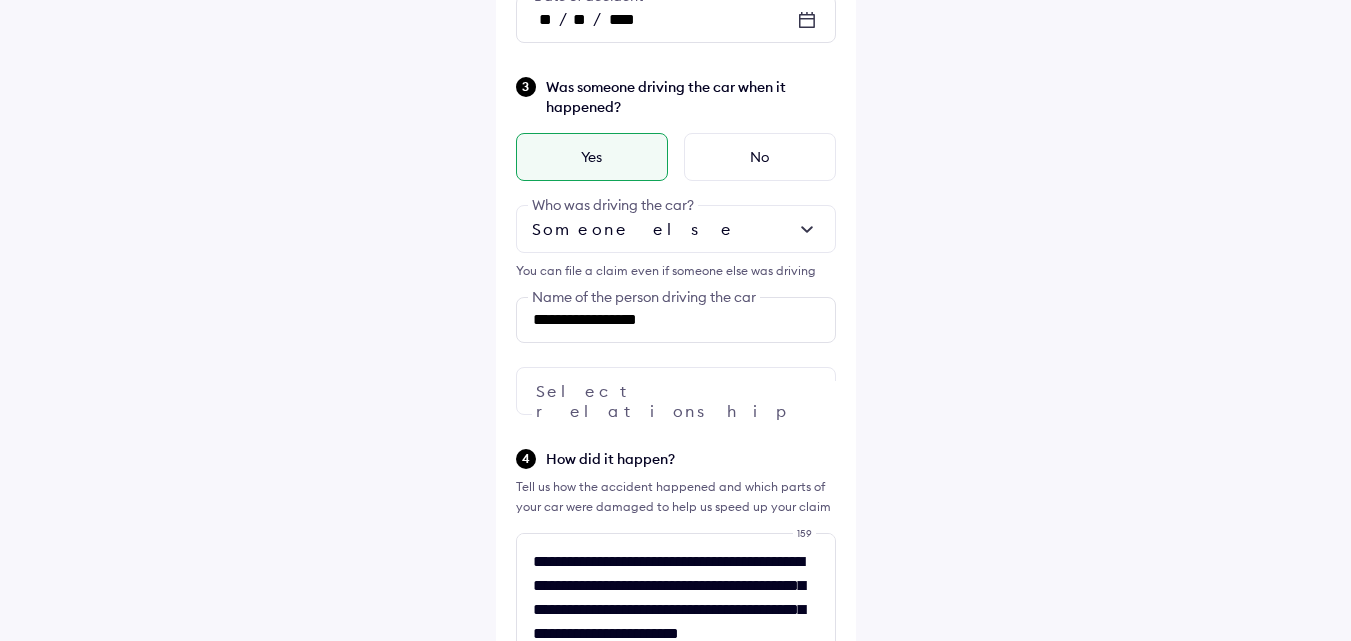 click at bounding box center [676, 391] 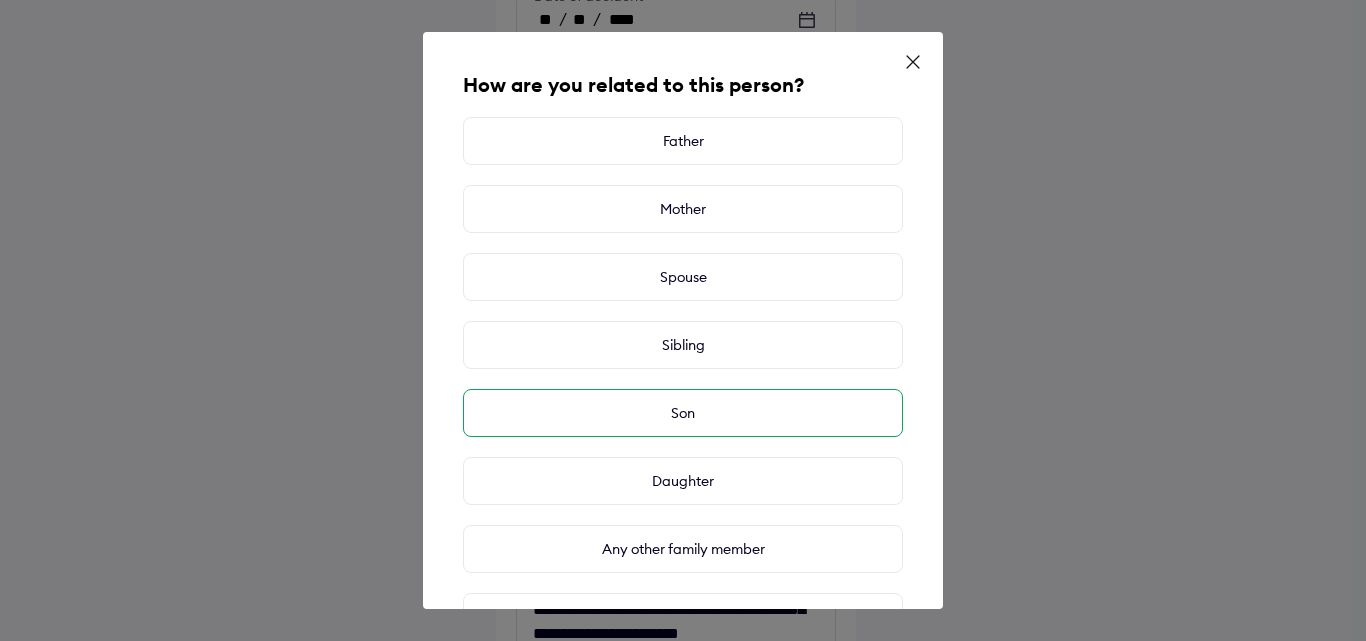 click on "Son" at bounding box center [683, 413] 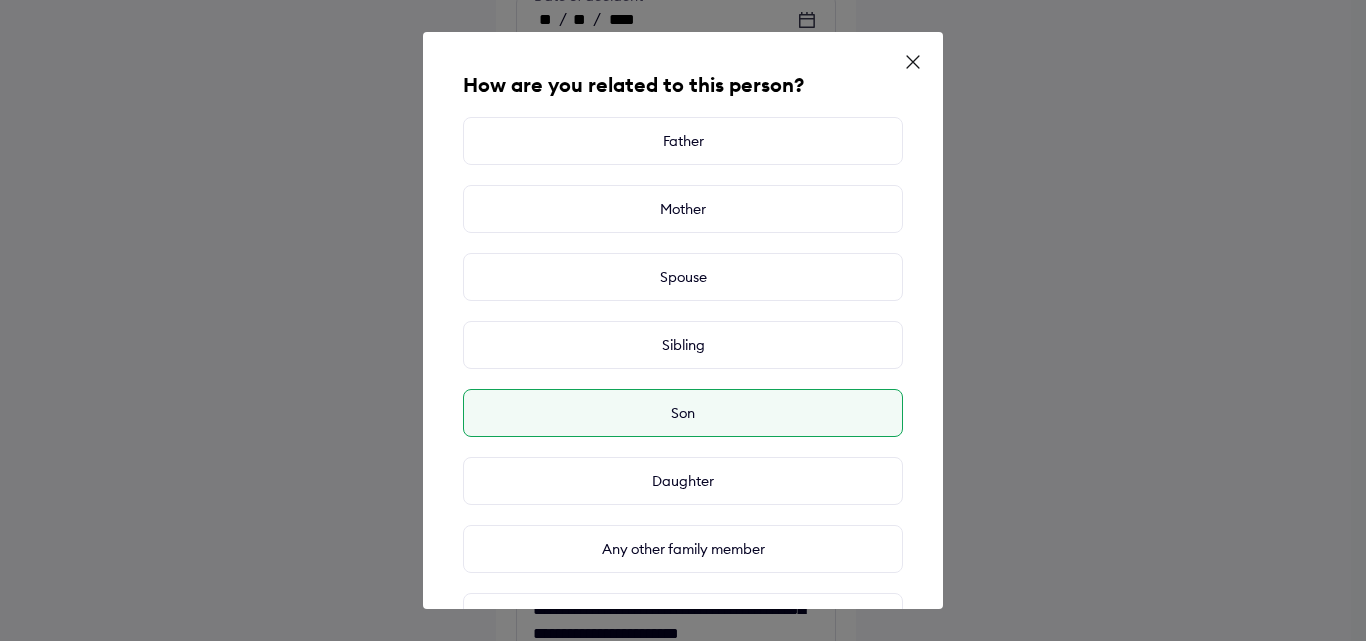 click on "Son" at bounding box center [683, 413] 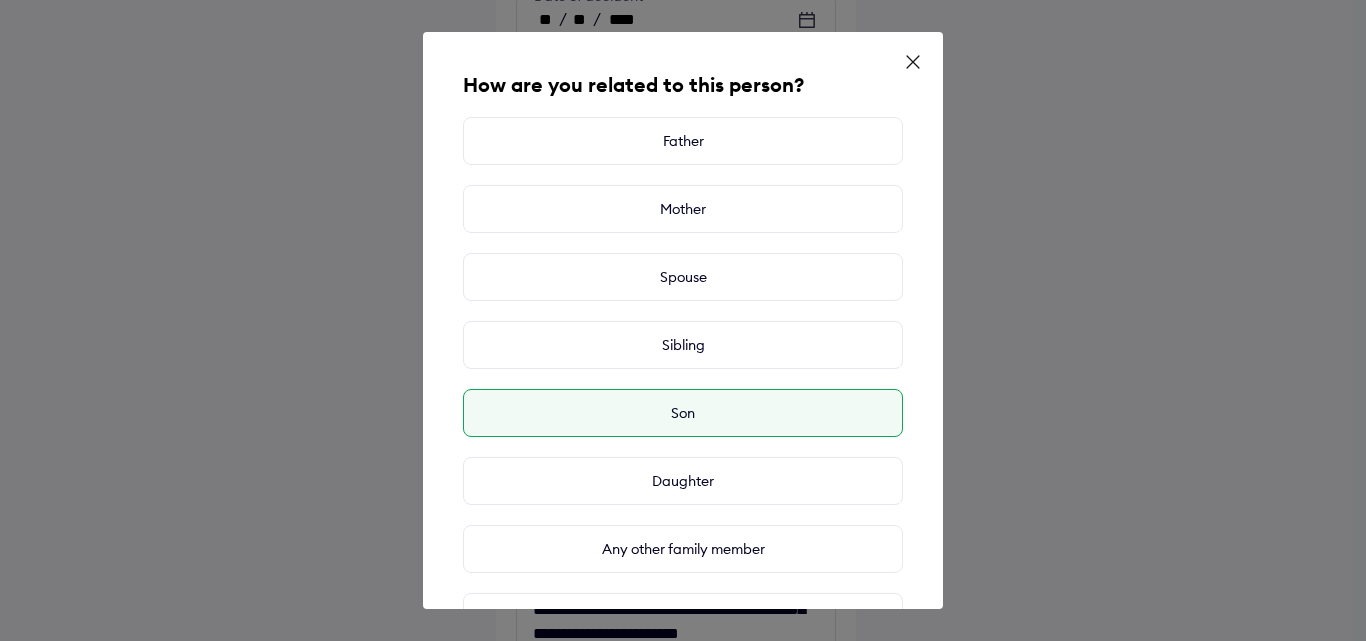 click 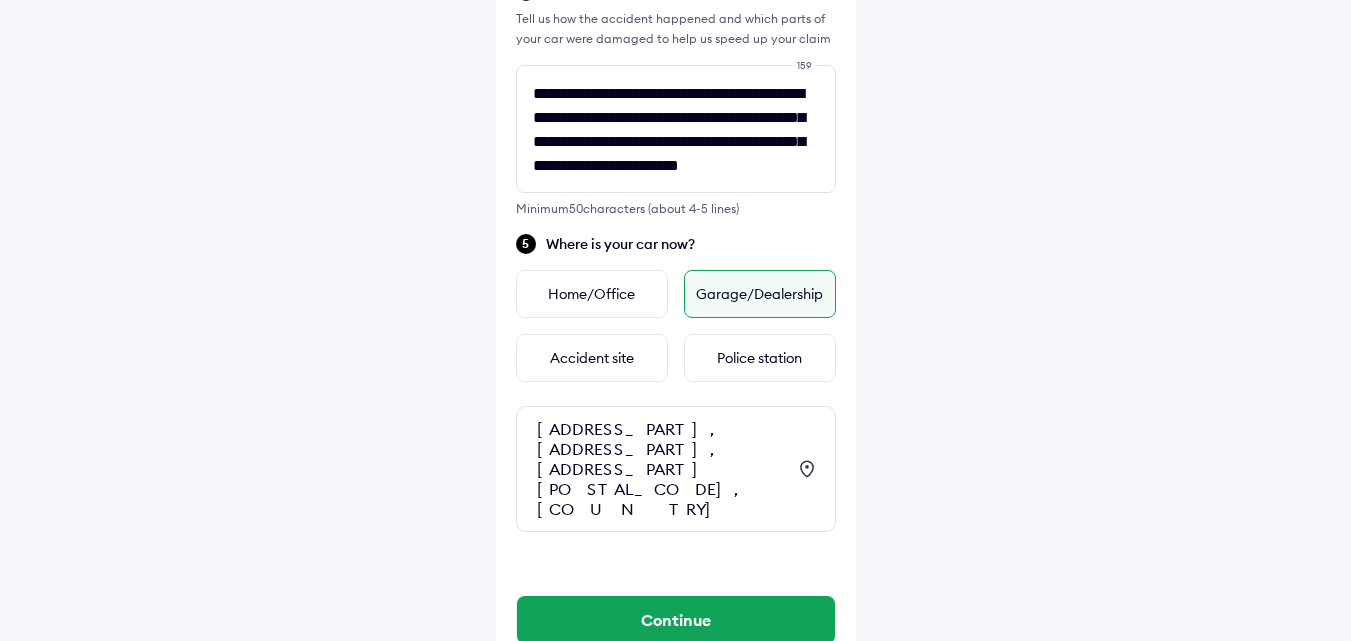 scroll, scrollTop: 898, scrollLeft: 0, axis: vertical 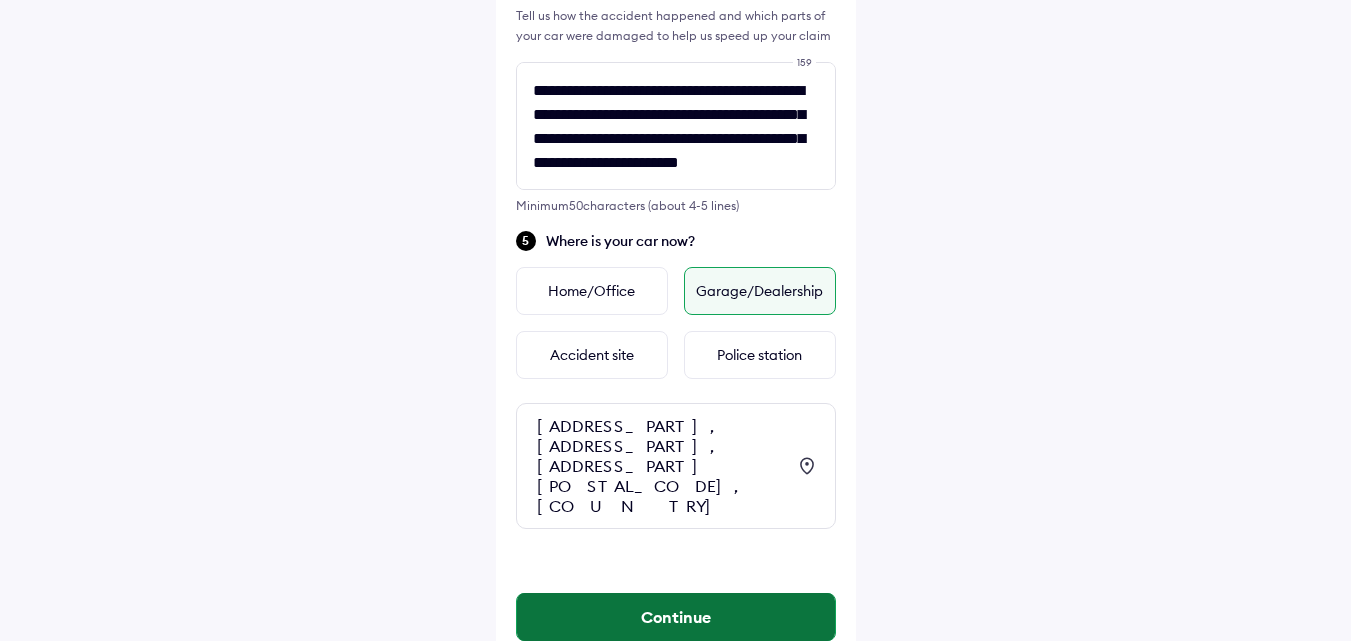 click on "Continue" at bounding box center (676, 617) 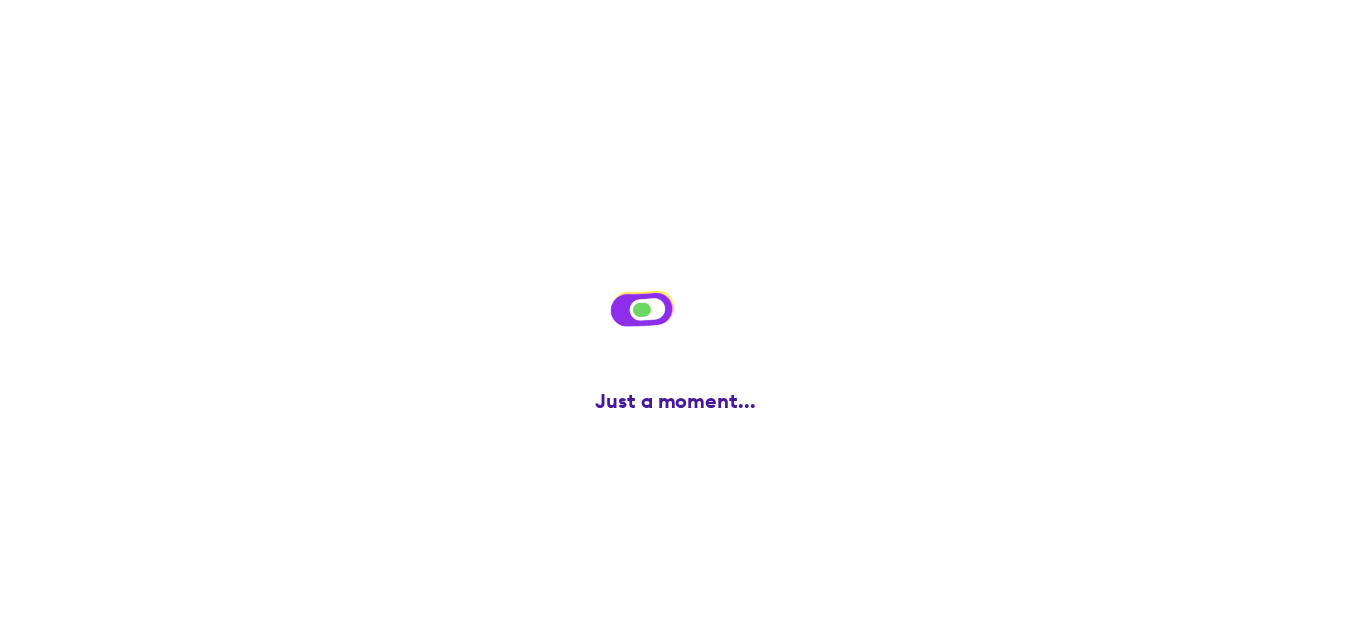 scroll, scrollTop: 0, scrollLeft: 0, axis: both 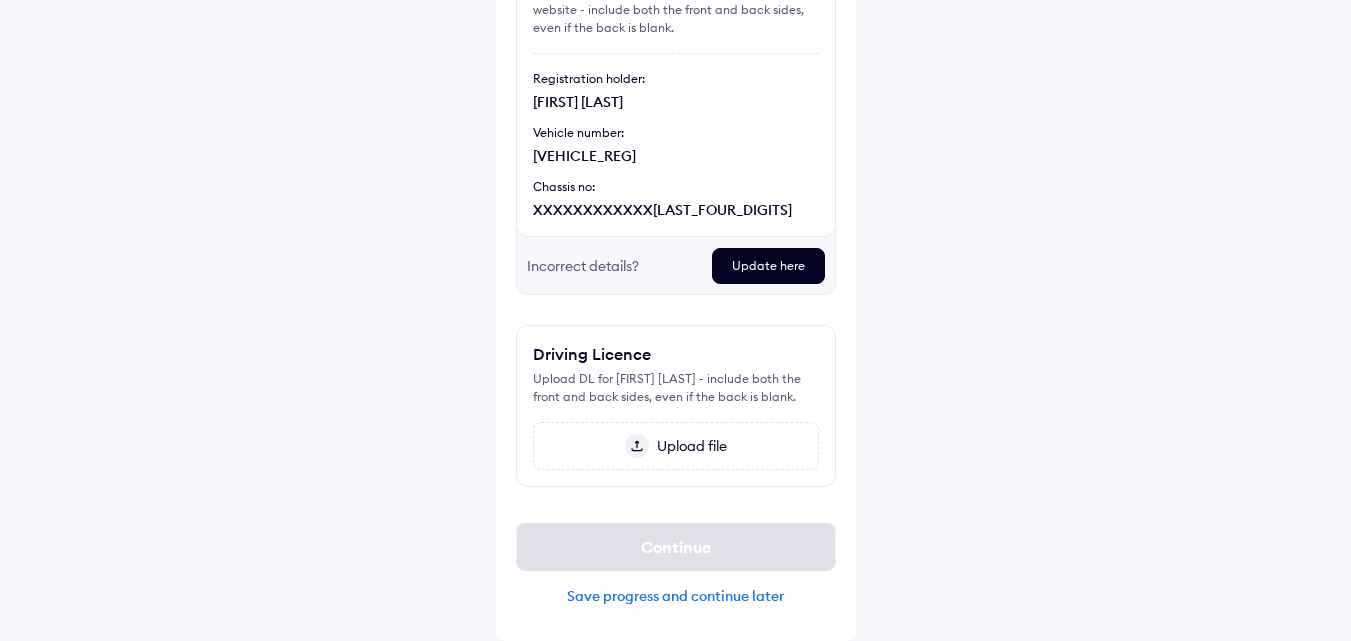click on "Upload file" at bounding box center [688, 446] 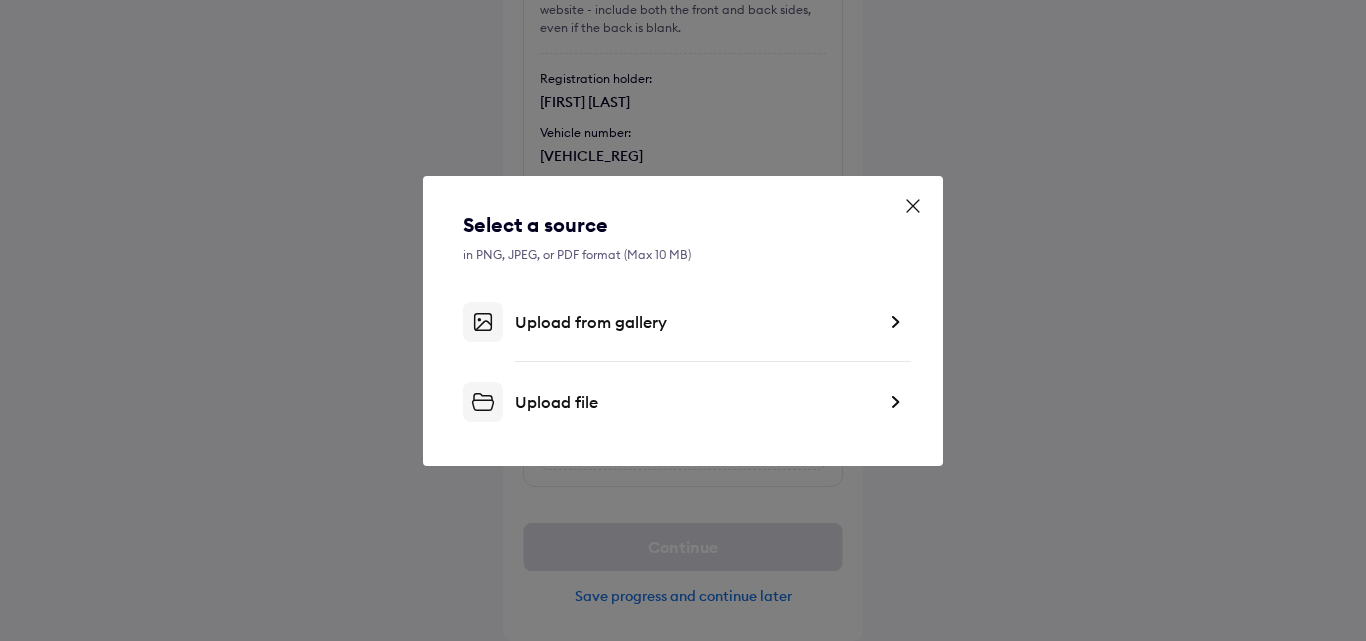 click on "Upload from gallery" at bounding box center [683, 322] 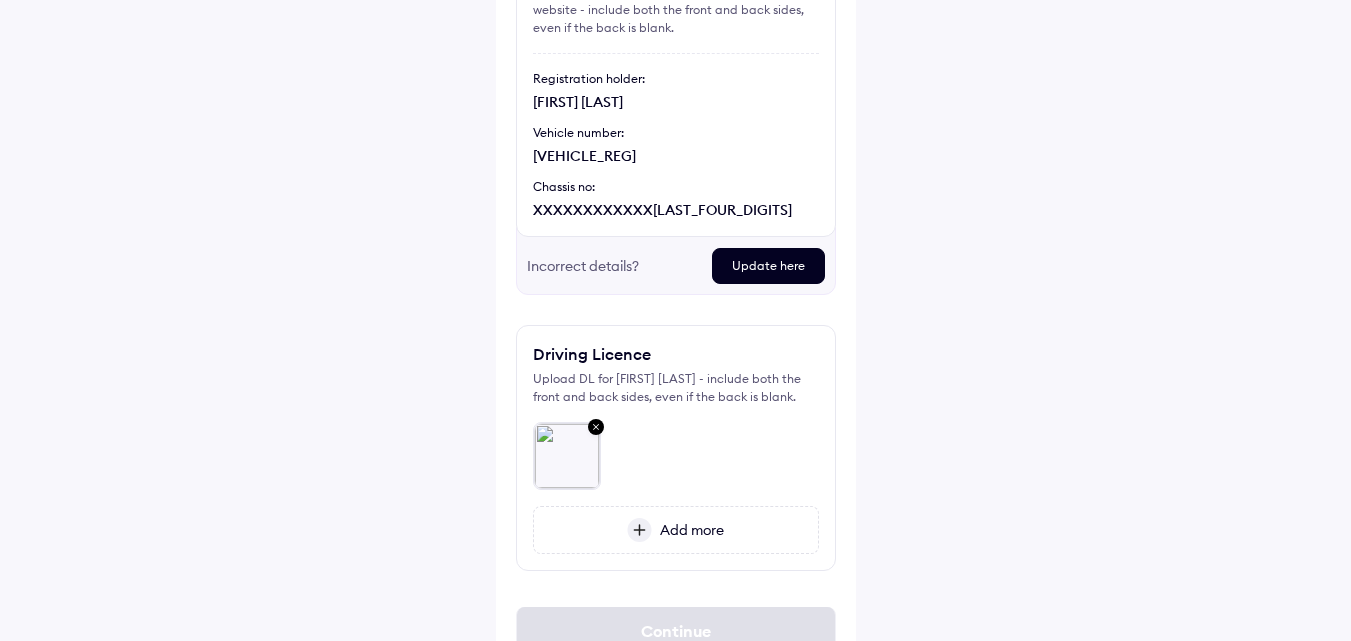 click on "Add more" at bounding box center (676, 530) 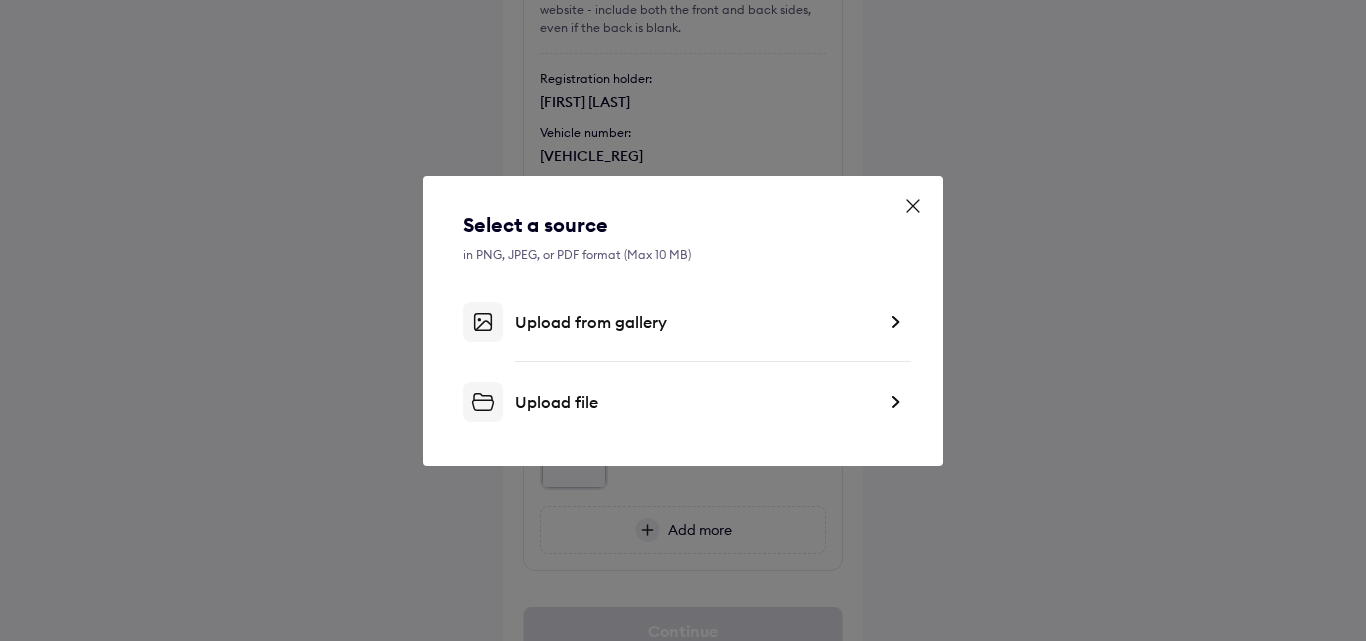 click on "Upload from gallery" at bounding box center [683, 322] 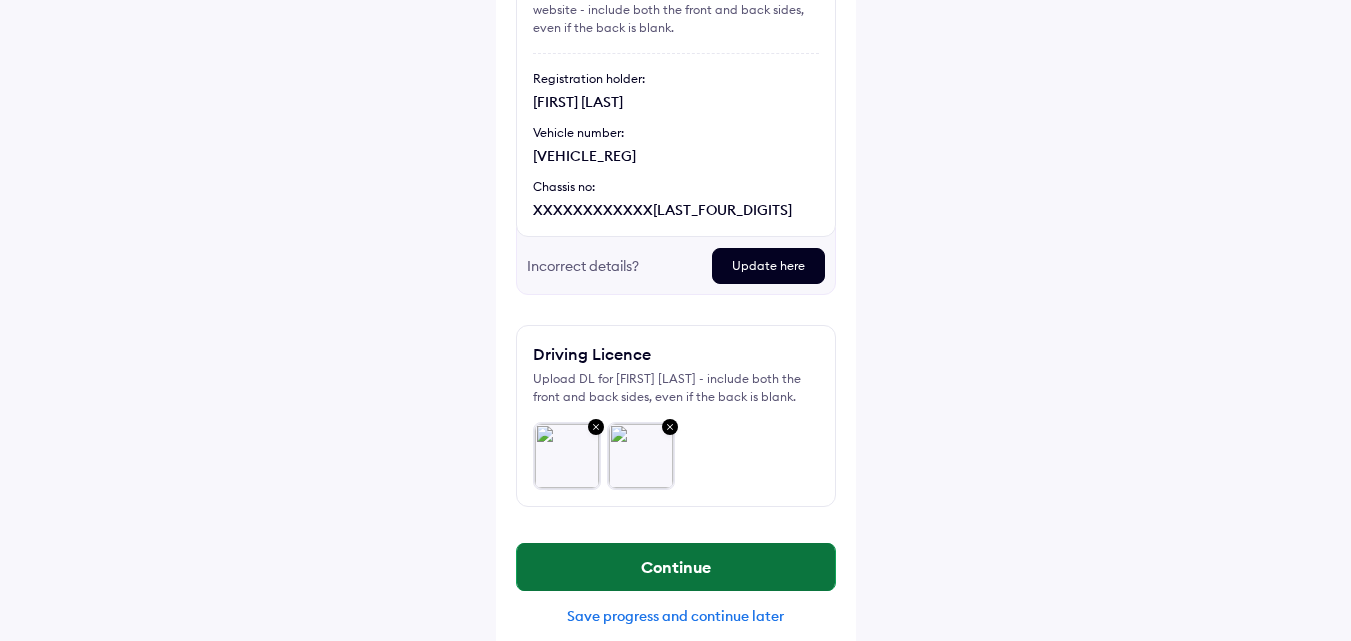 click on "Continue" at bounding box center [676, 567] 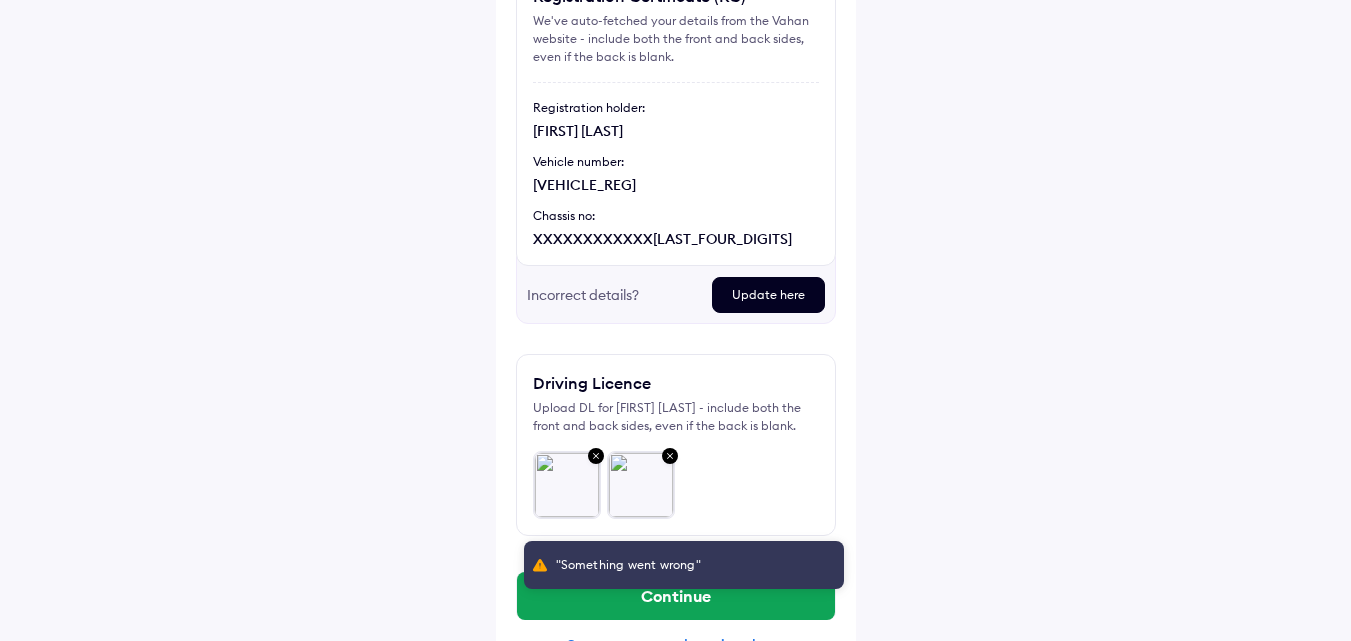 scroll, scrollTop: 256, scrollLeft: 0, axis: vertical 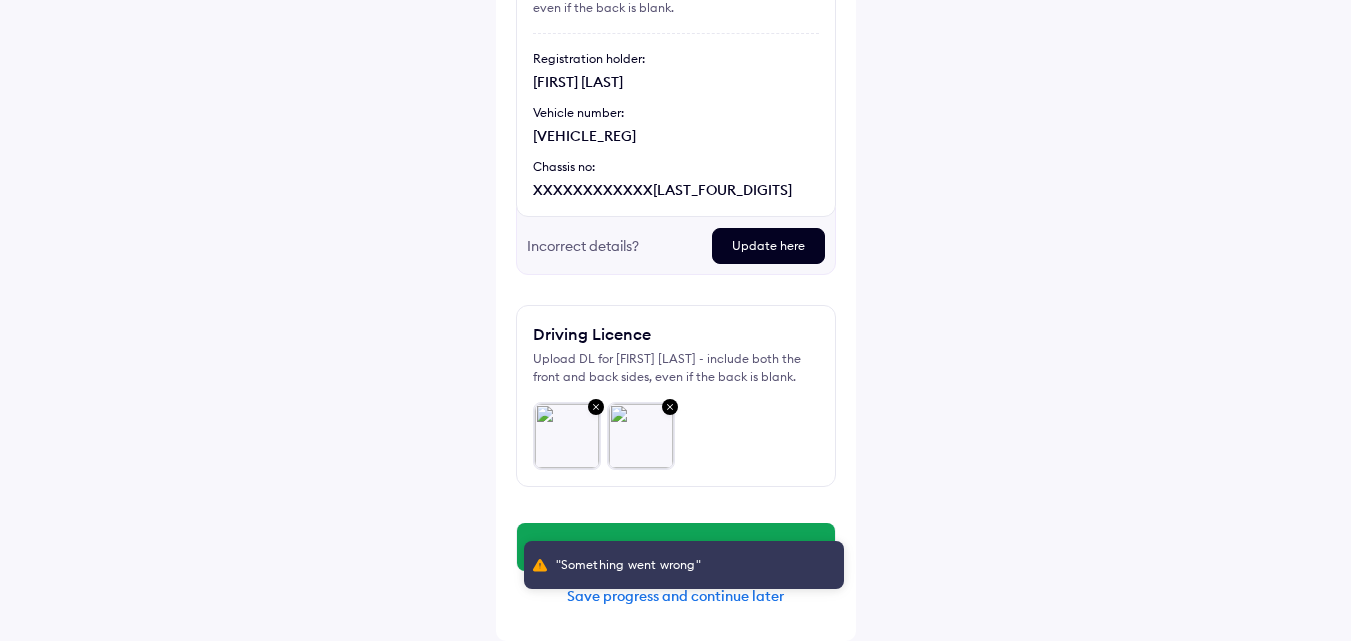 click on ""Something went wrong"" at bounding box center [684, 573] 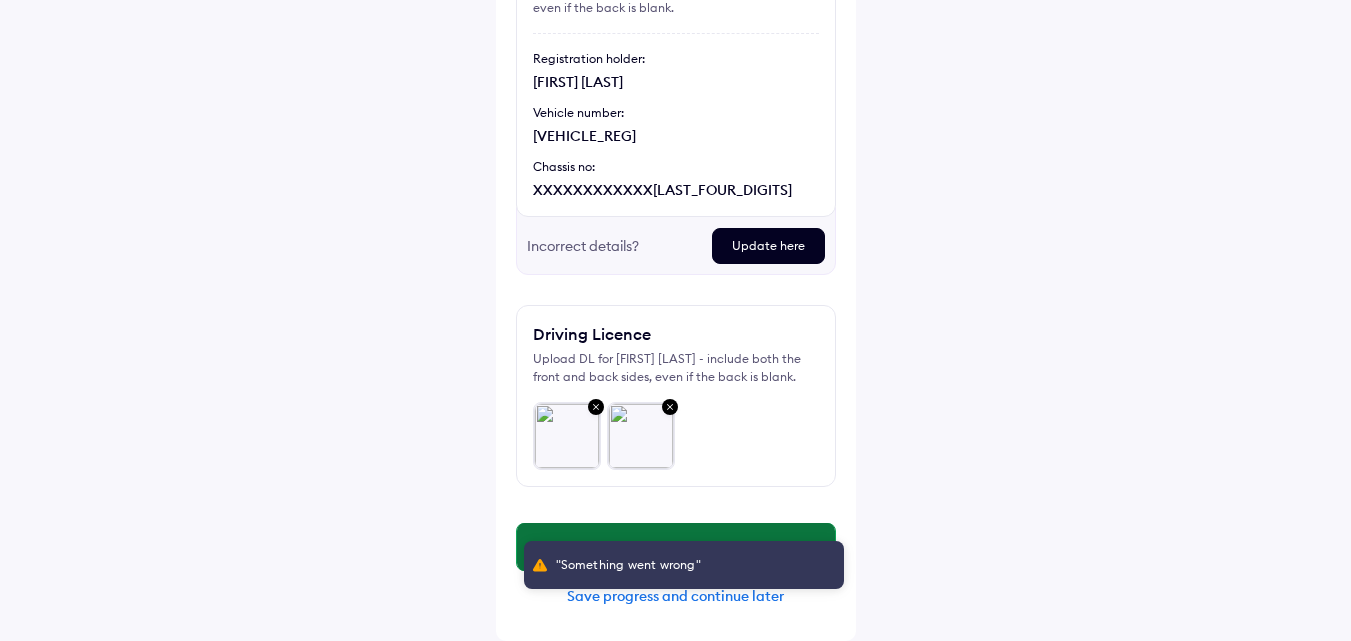 click on "Continue" at bounding box center [676, 547] 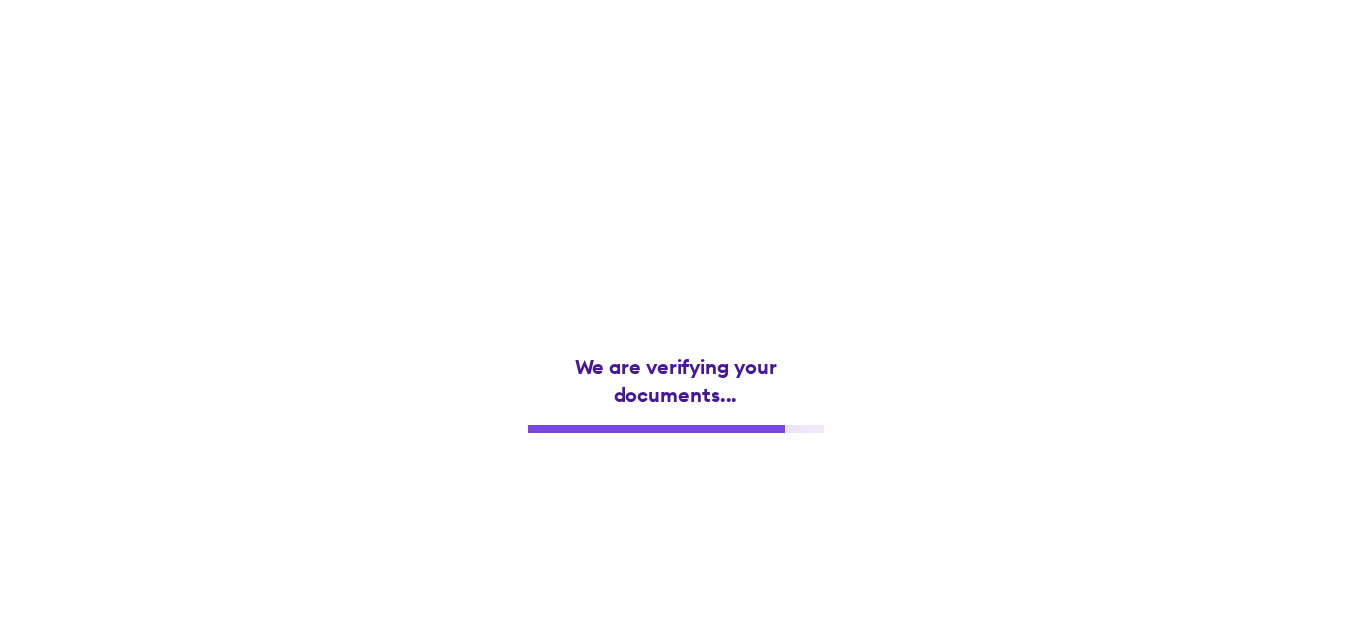 scroll, scrollTop: 0, scrollLeft: 0, axis: both 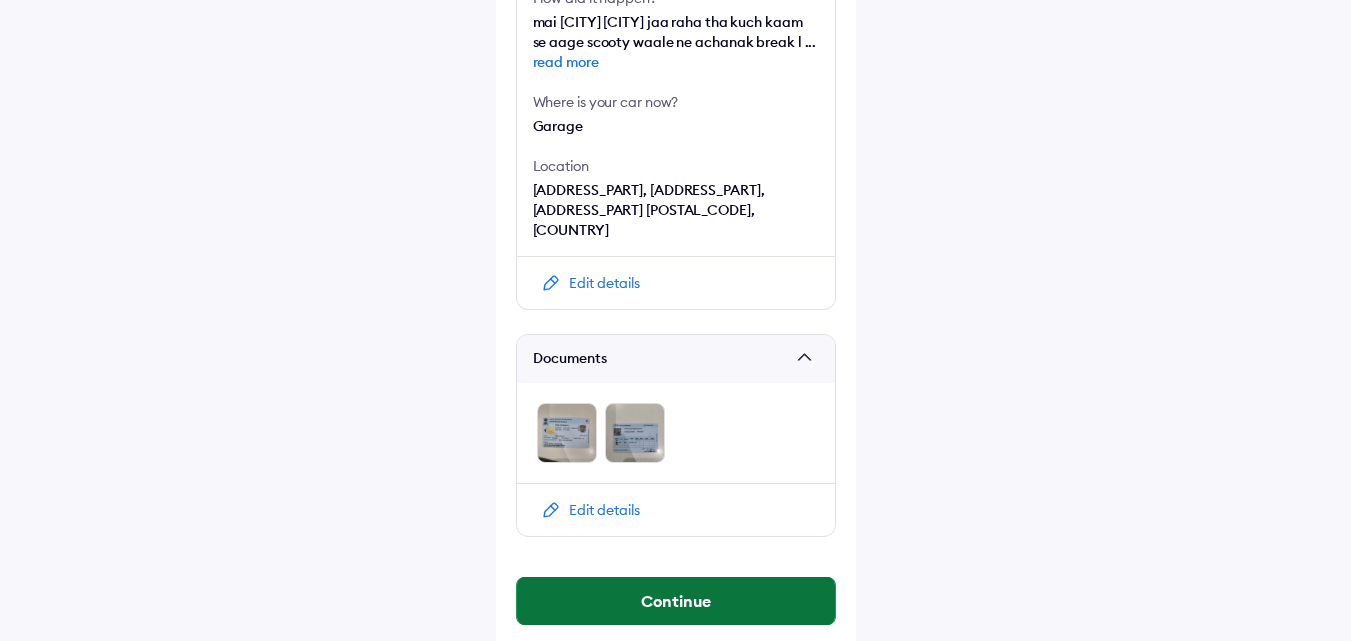 click on "Continue" at bounding box center [676, 601] 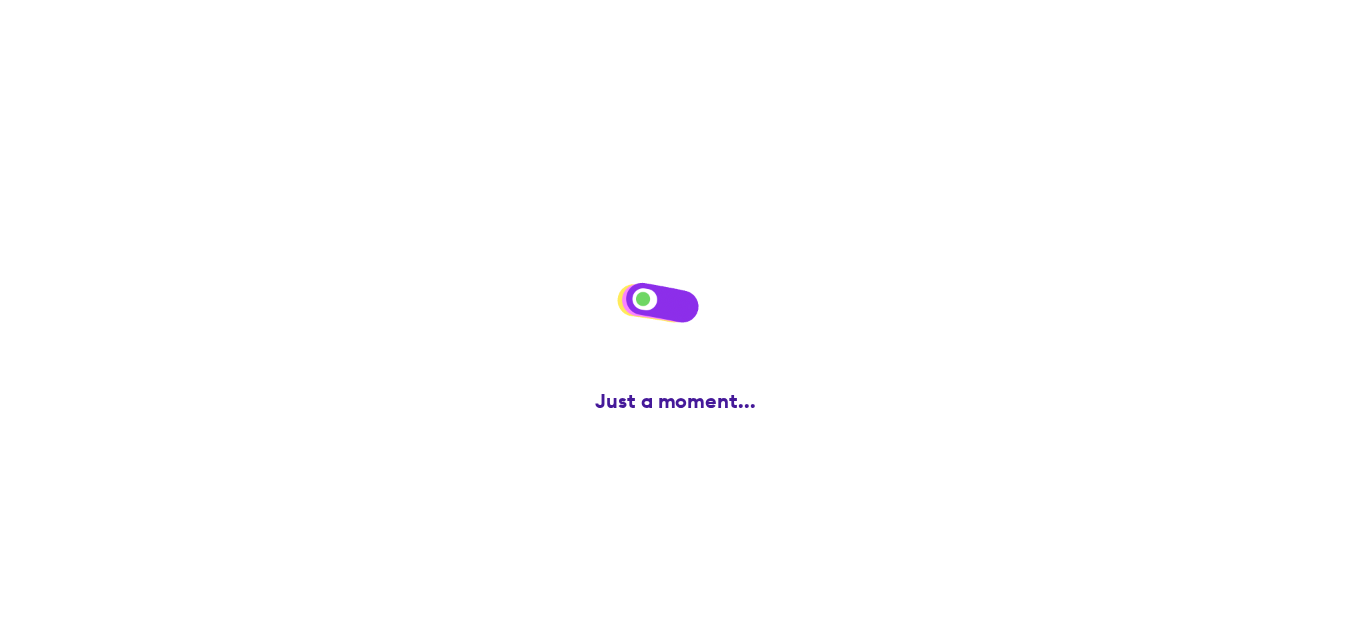 scroll, scrollTop: 0, scrollLeft: 0, axis: both 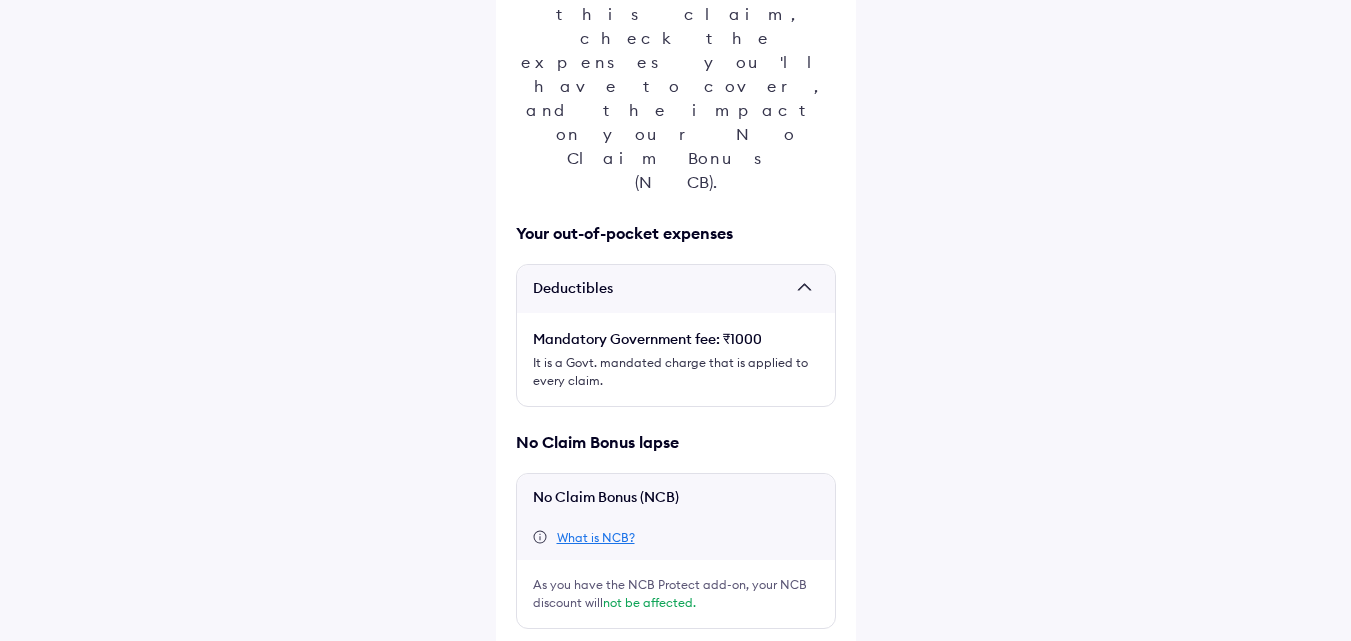 click at bounding box center [524, 661] 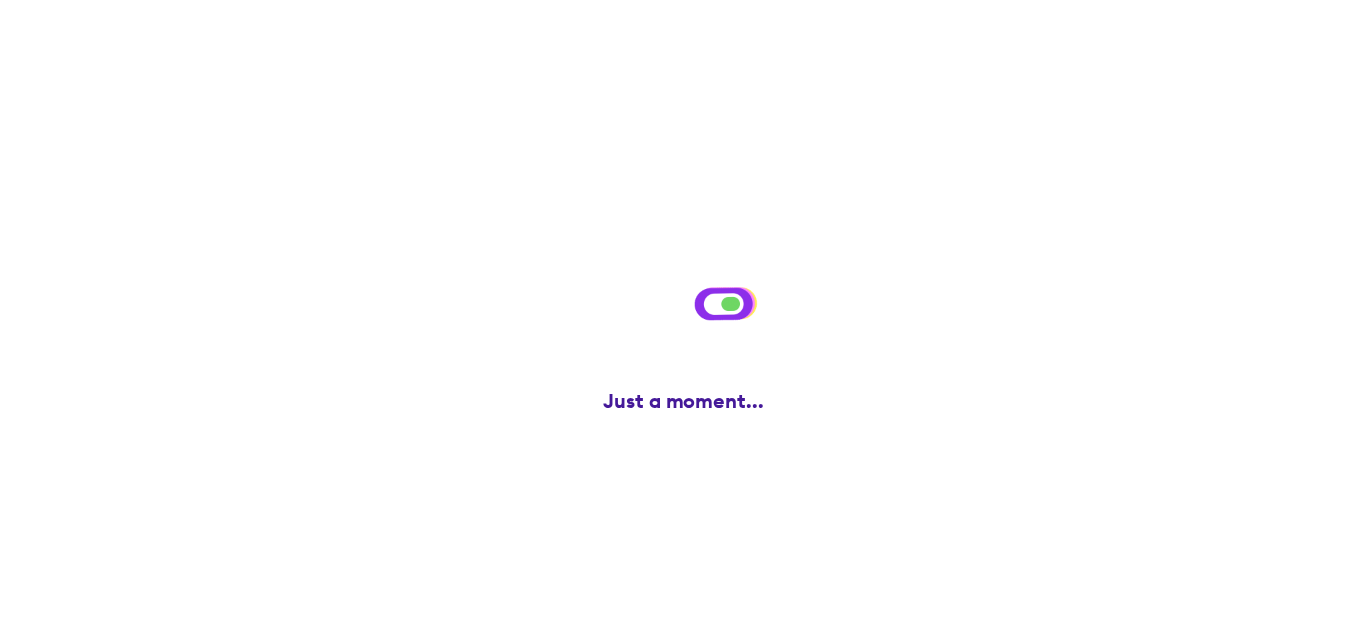 scroll, scrollTop: 0, scrollLeft: 0, axis: both 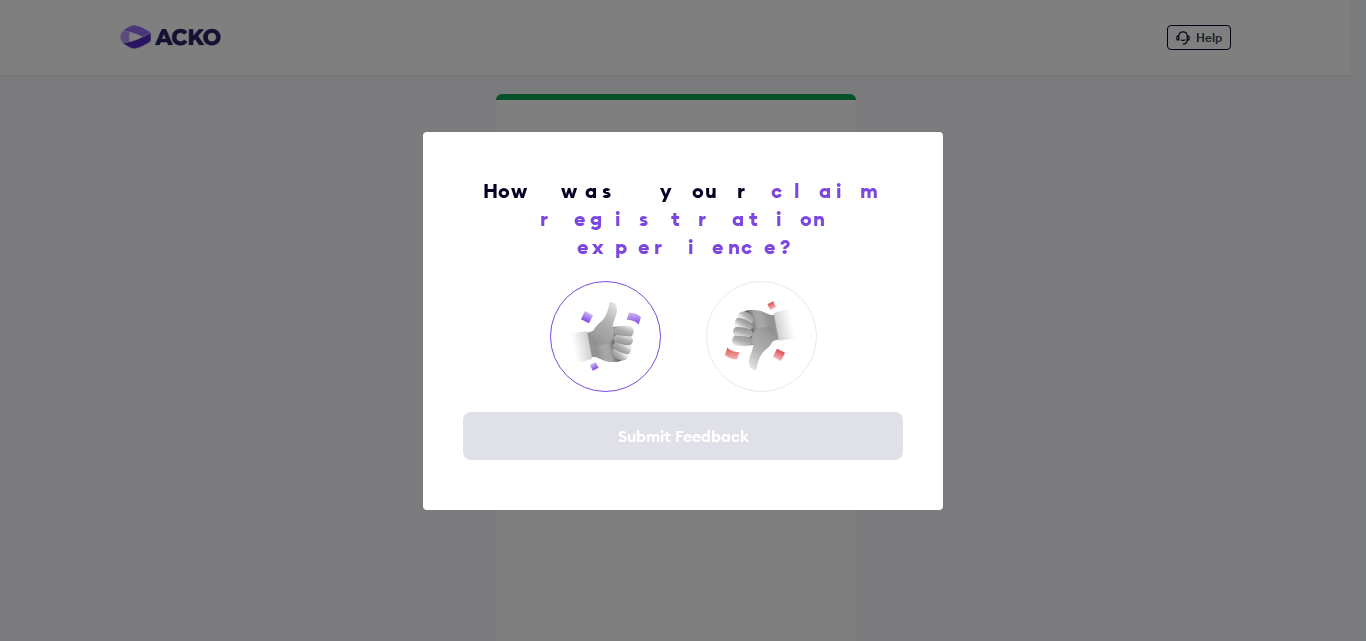 click at bounding box center (605, 336) 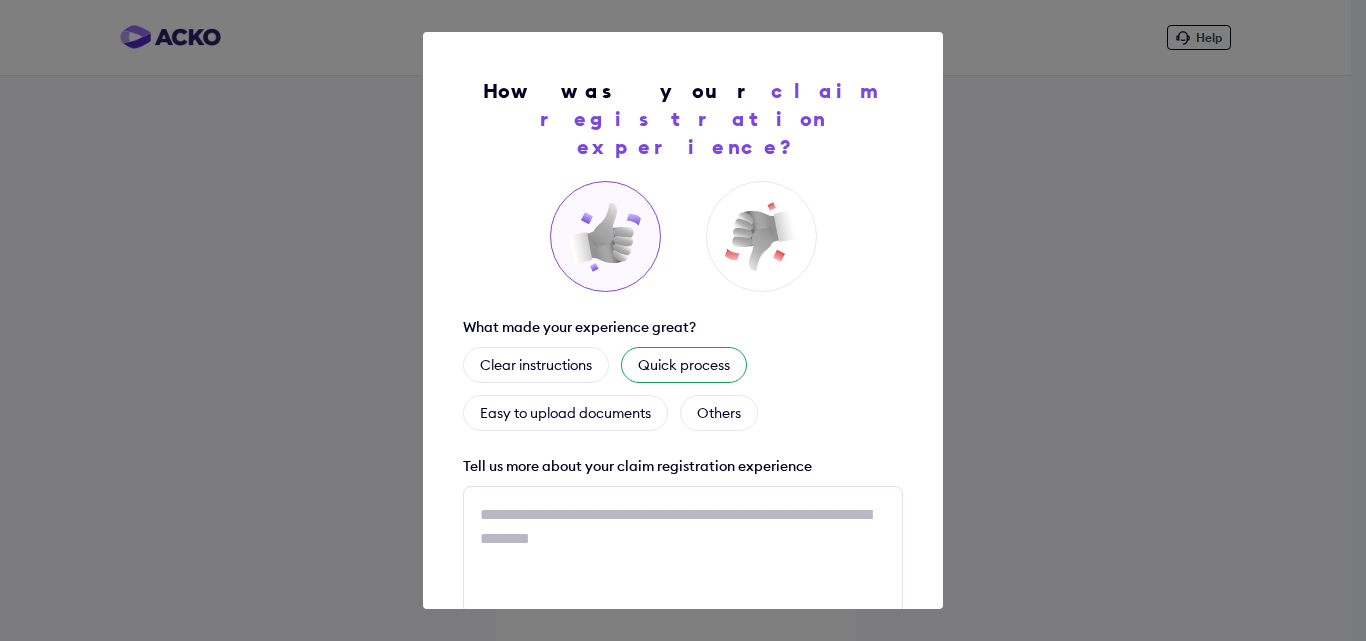 click on "Quick process" at bounding box center (684, 365) 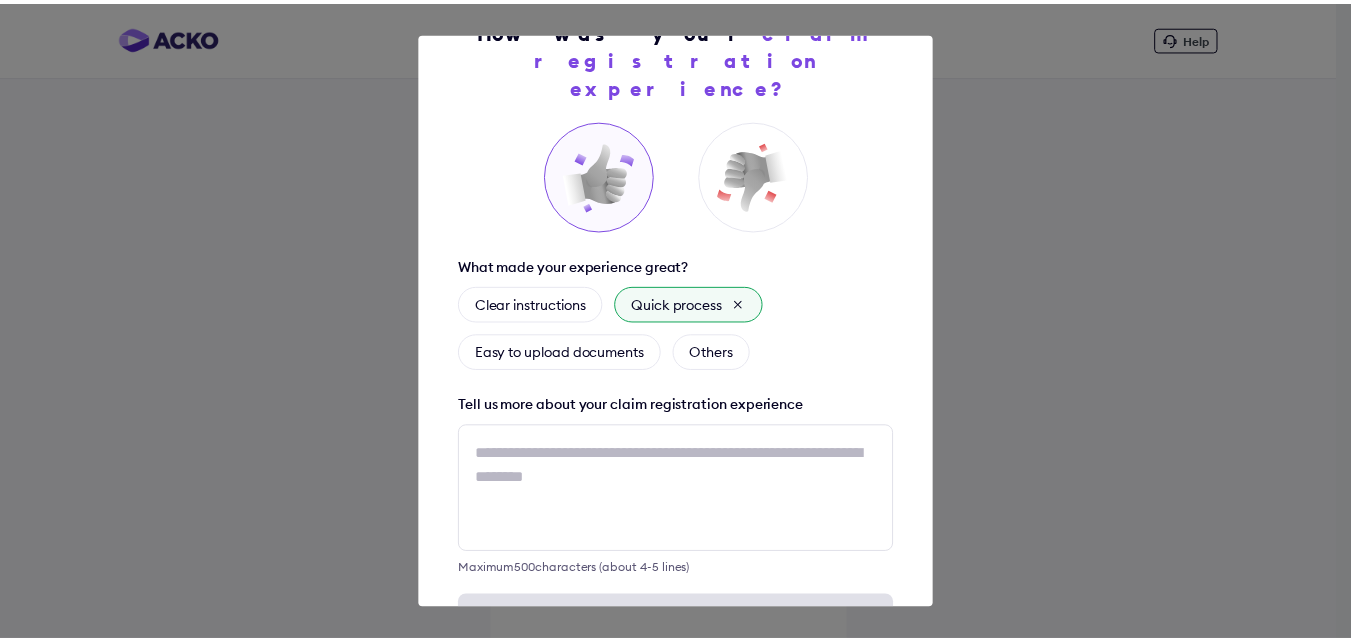 scroll, scrollTop: 118, scrollLeft: 0, axis: vertical 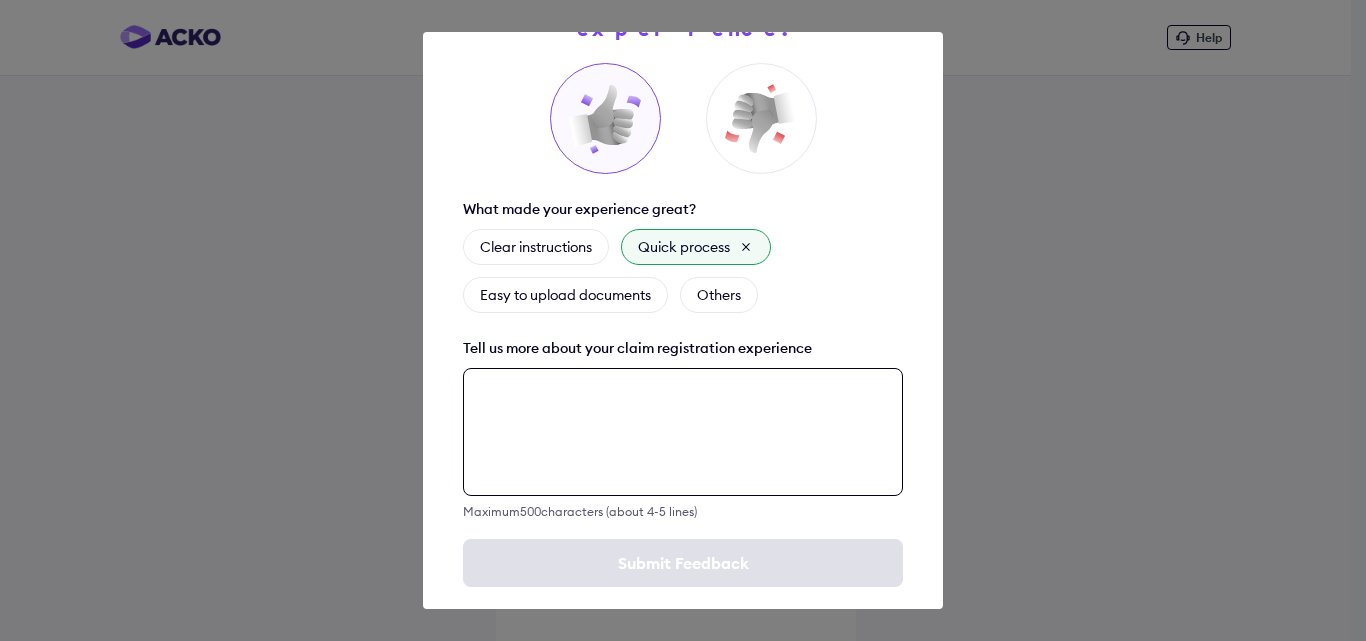 click at bounding box center [683, 432] 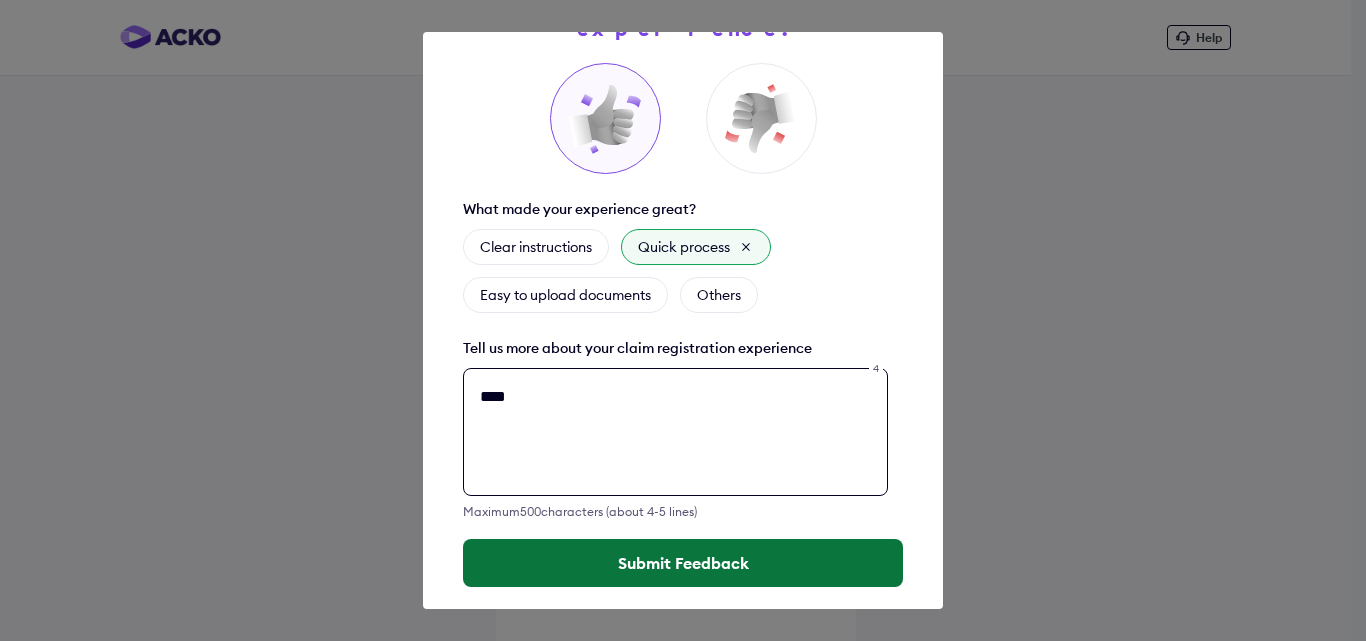 type on "****" 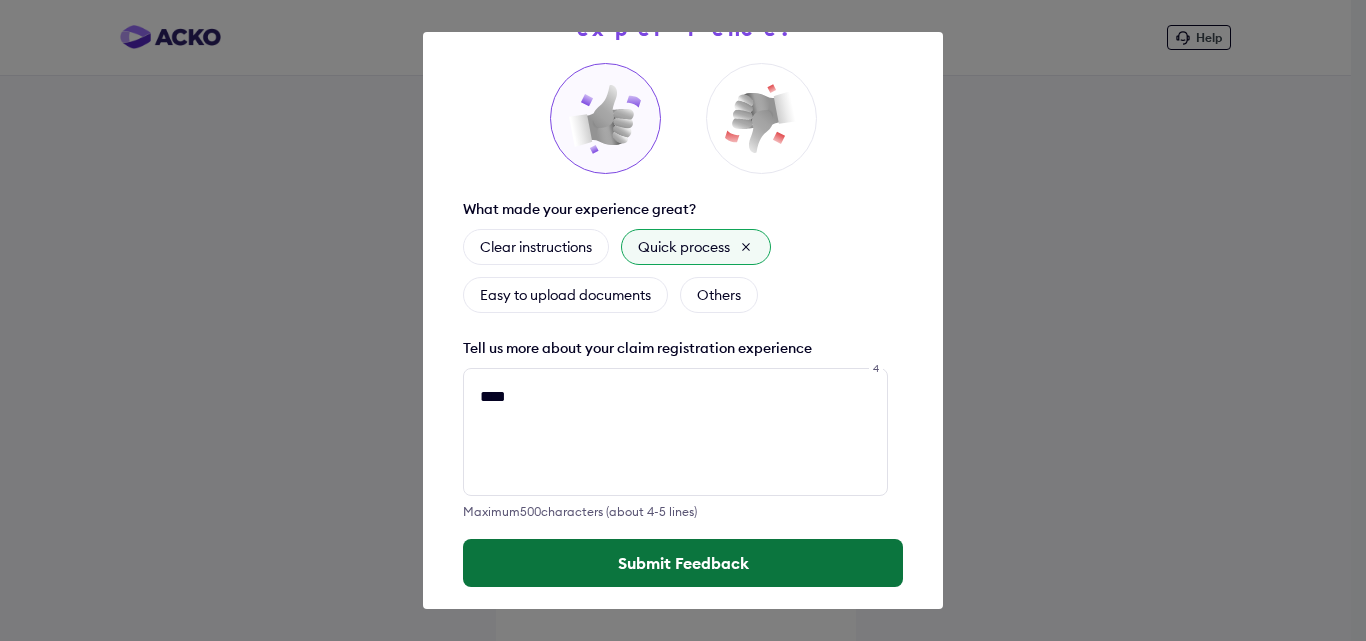 click on "Submit Feedback" at bounding box center (683, 563) 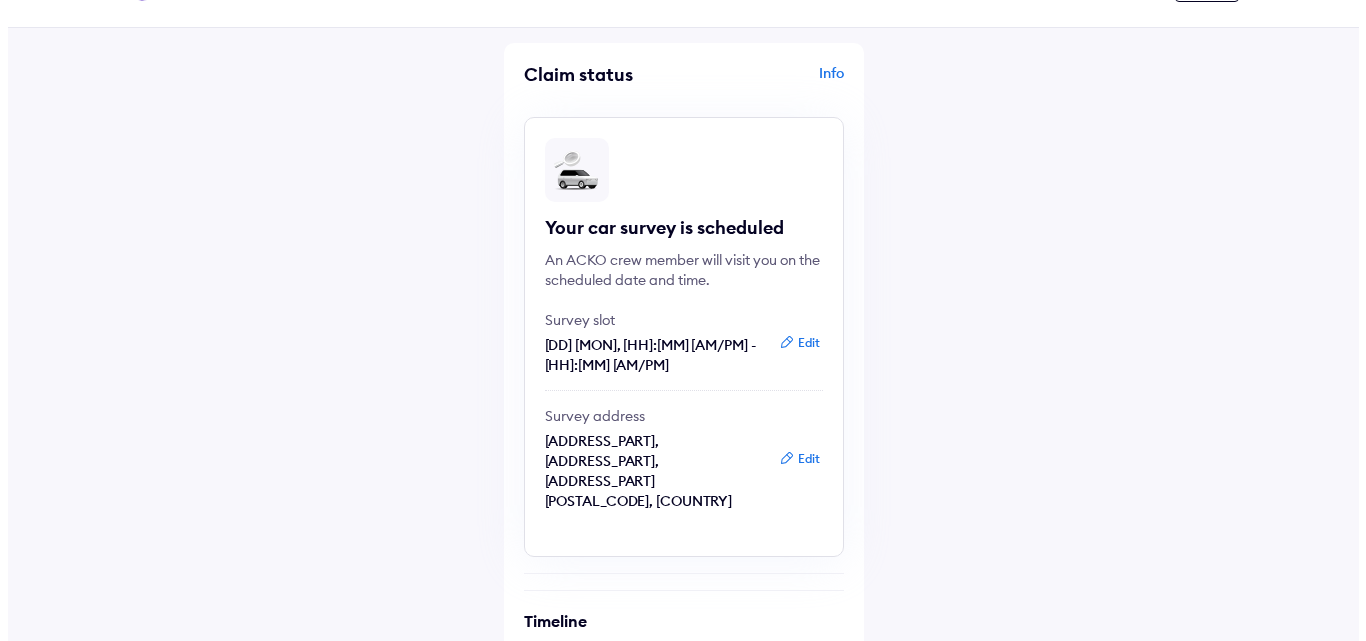 scroll, scrollTop: 0, scrollLeft: 0, axis: both 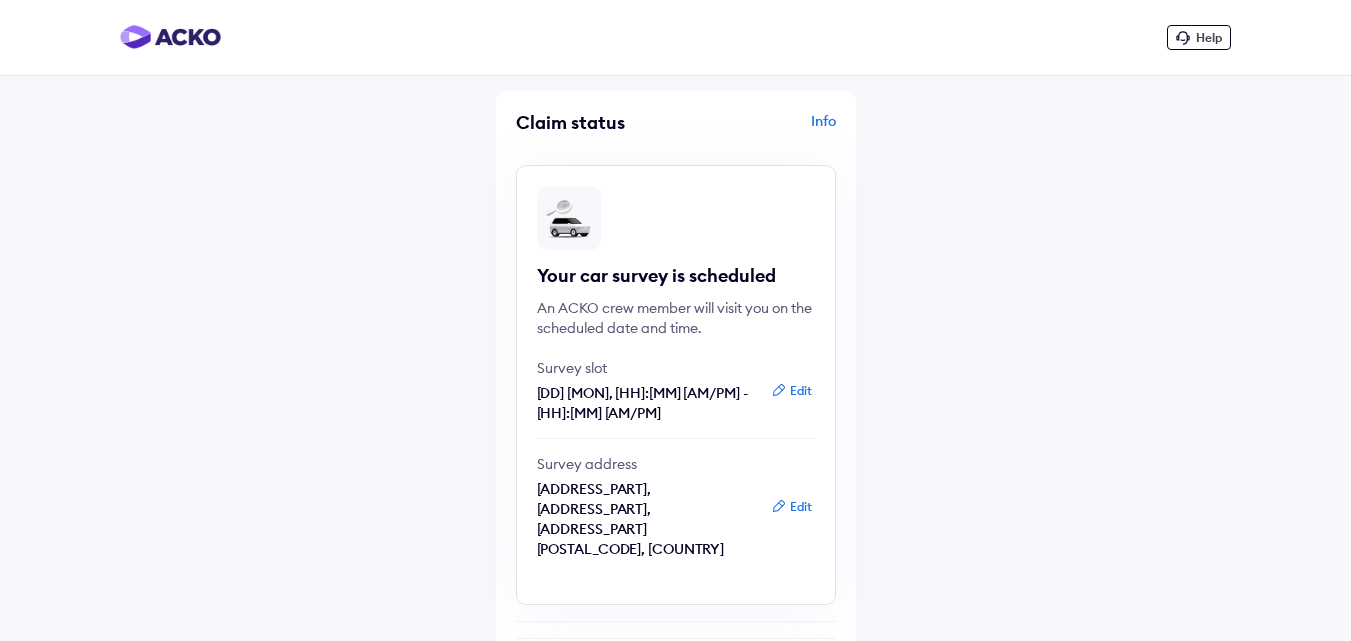click on "Info" at bounding box center (758, 130) 